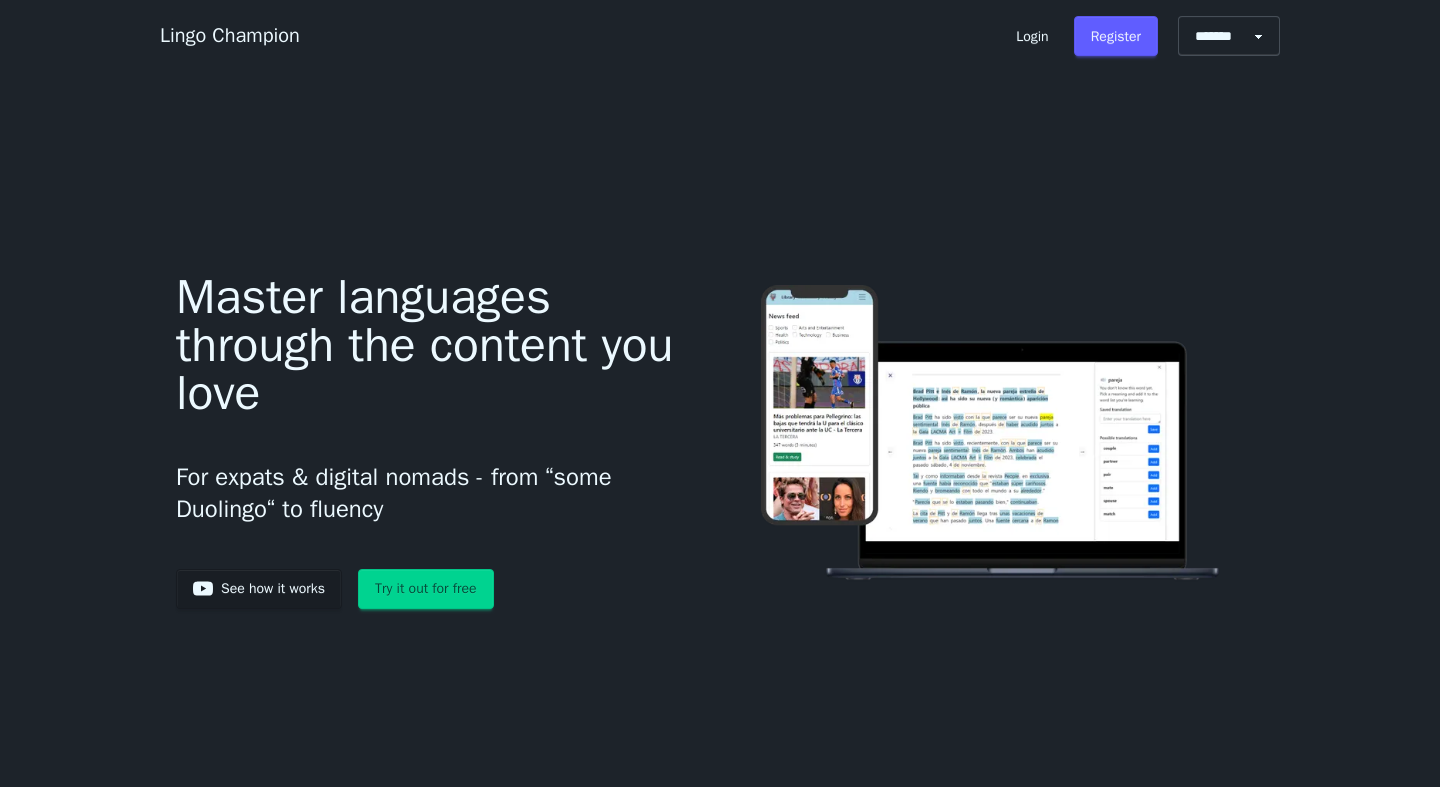 scroll, scrollTop: 0, scrollLeft: 0, axis: both 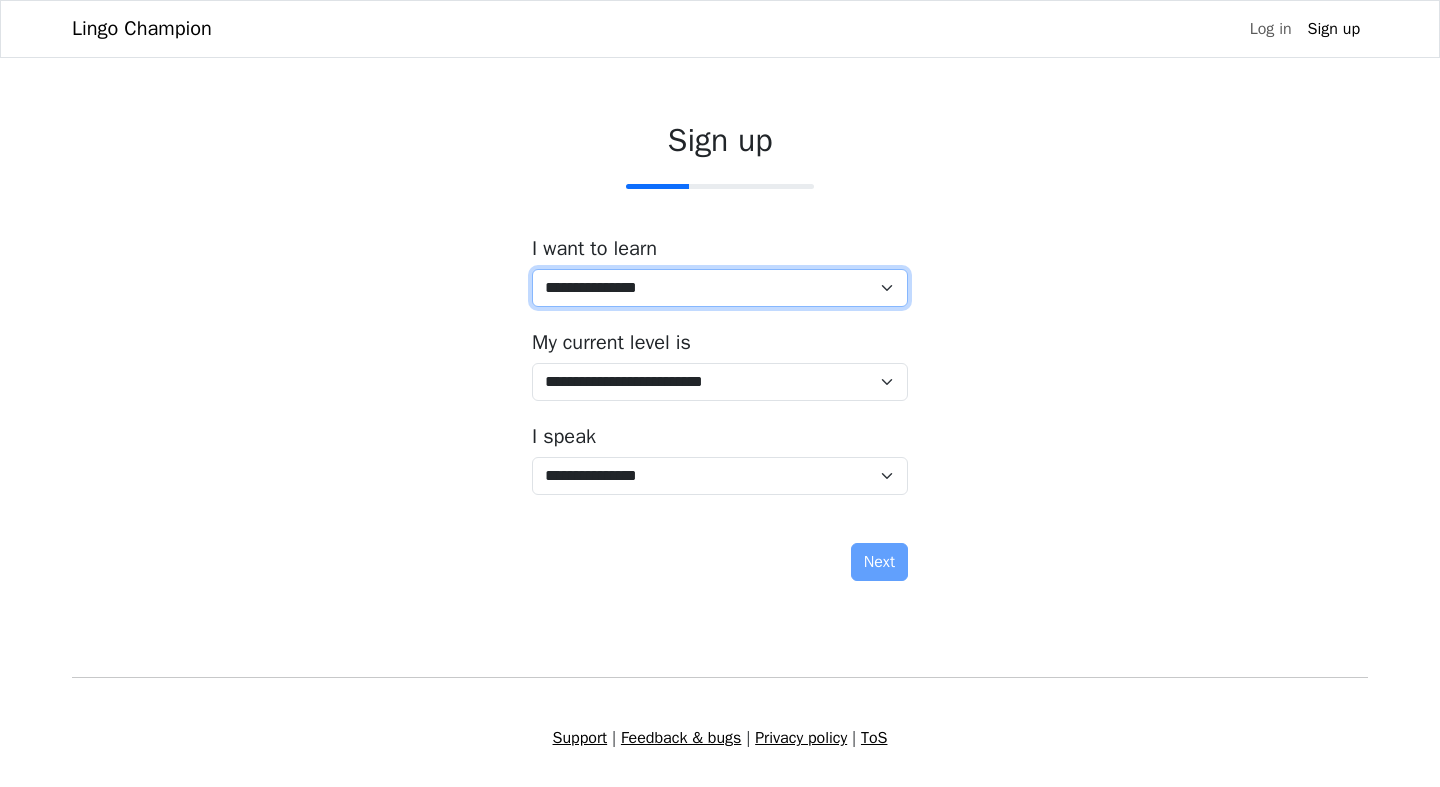 click on "**********" at bounding box center [720, 288] 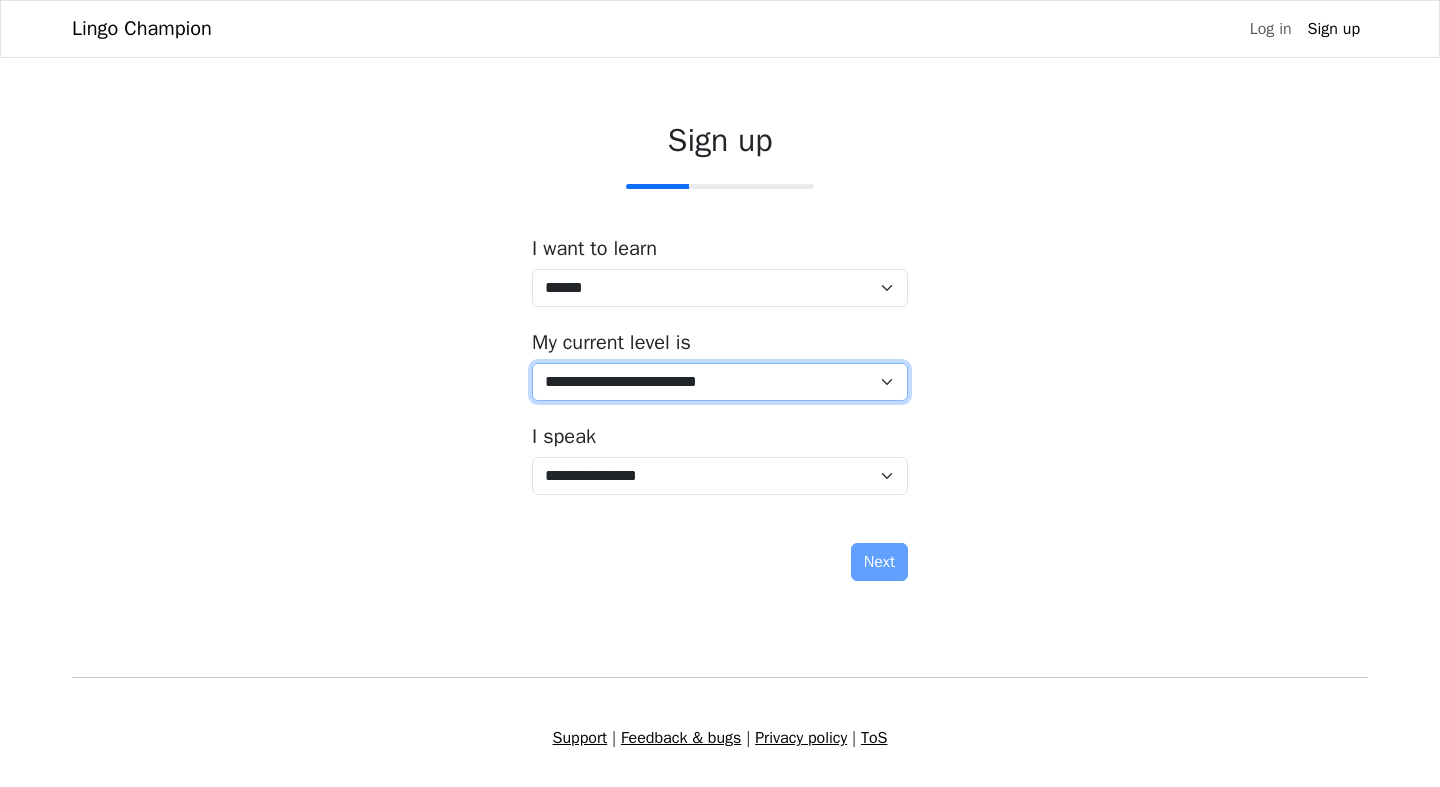 click on "**********" at bounding box center [720, 382] 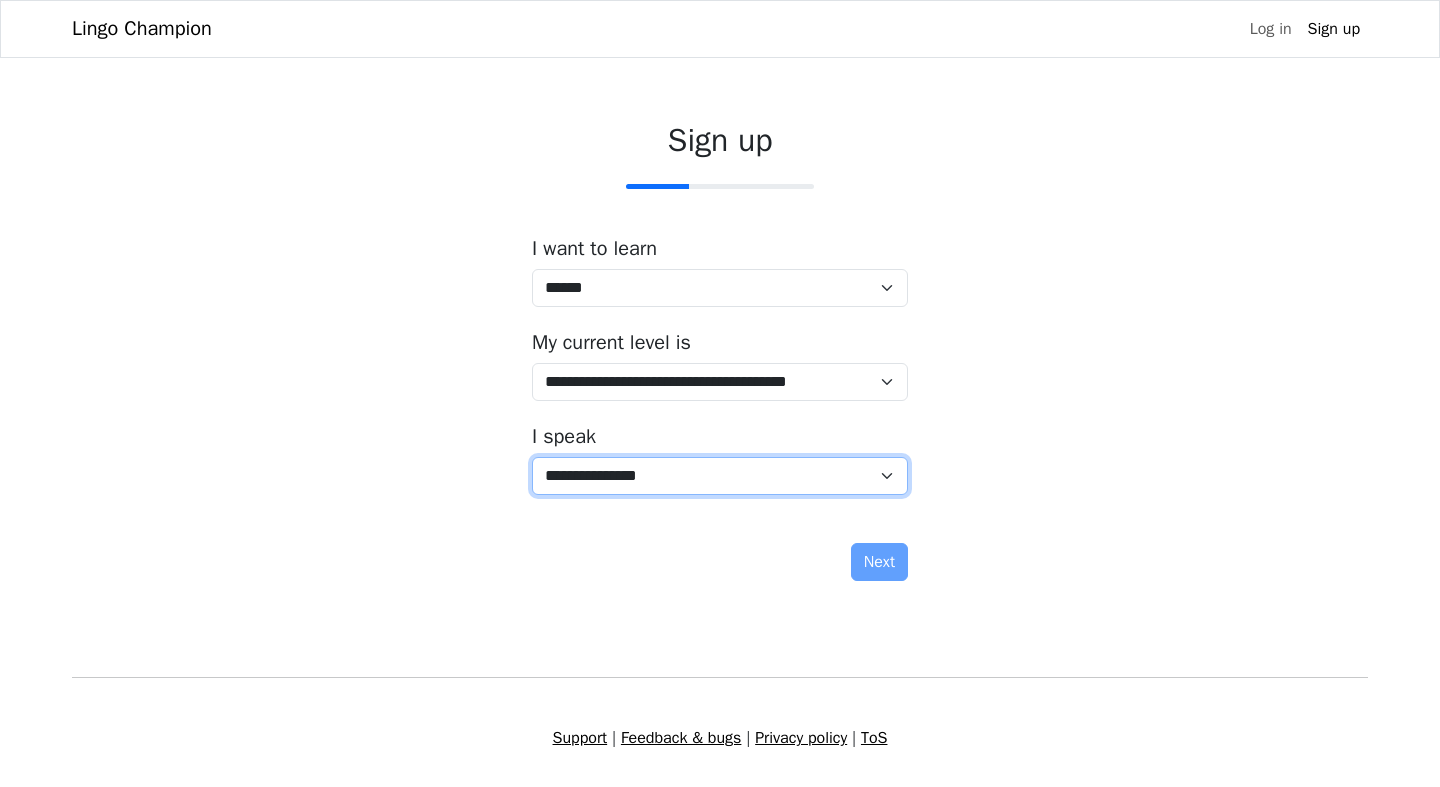 click on "**********" at bounding box center (720, 476) 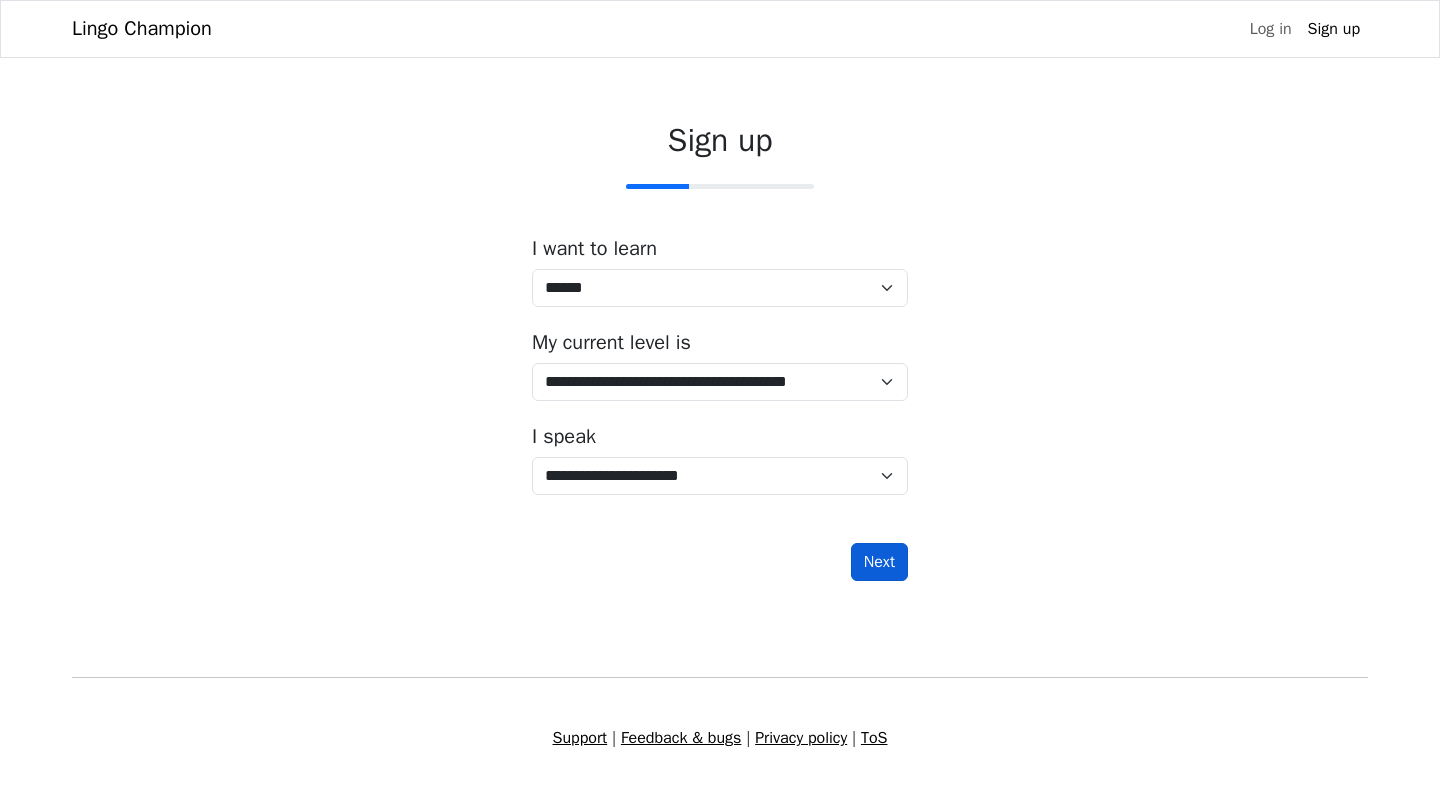 click on "Next" at bounding box center [879, 562] 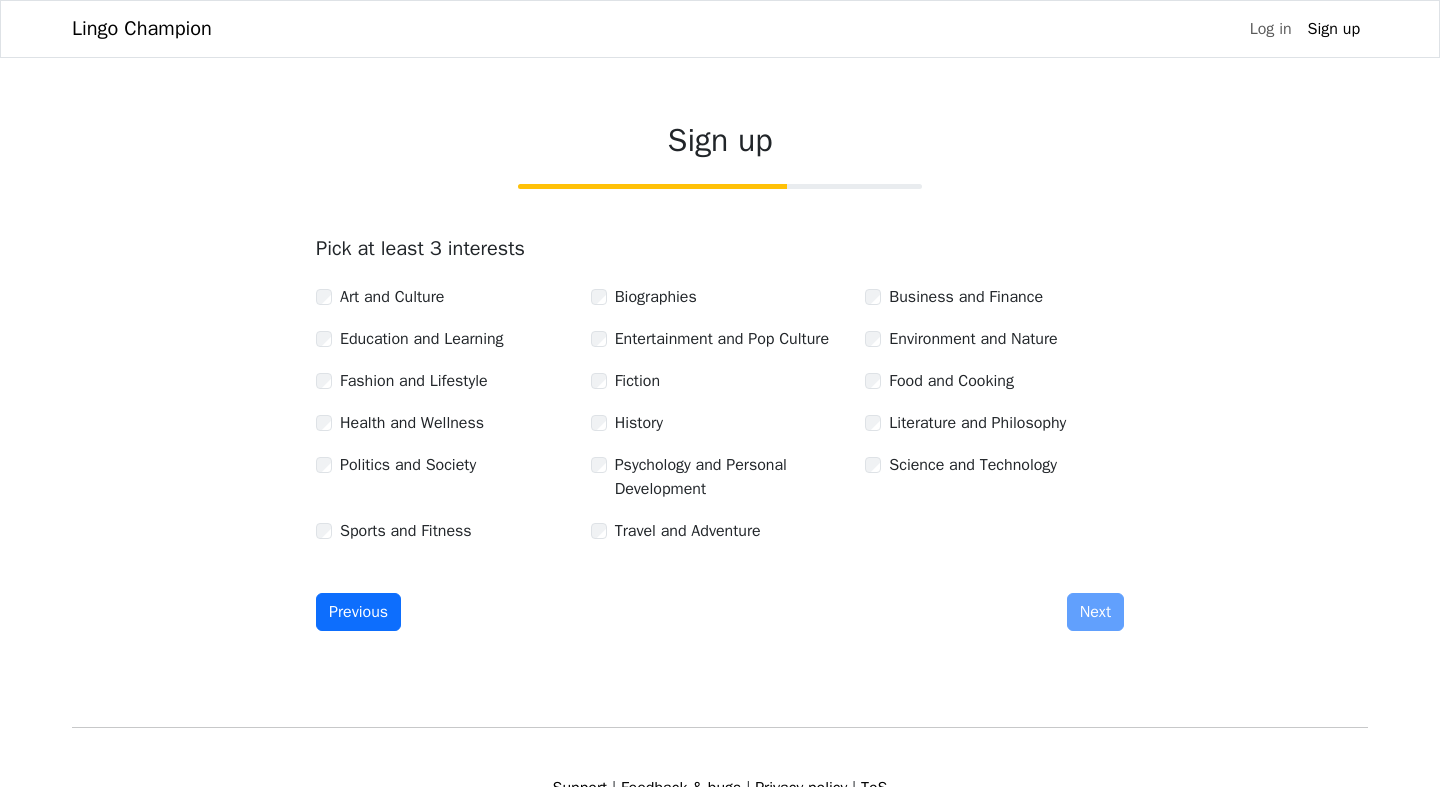 click on "Art and Culture" at bounding box center (392, 297) 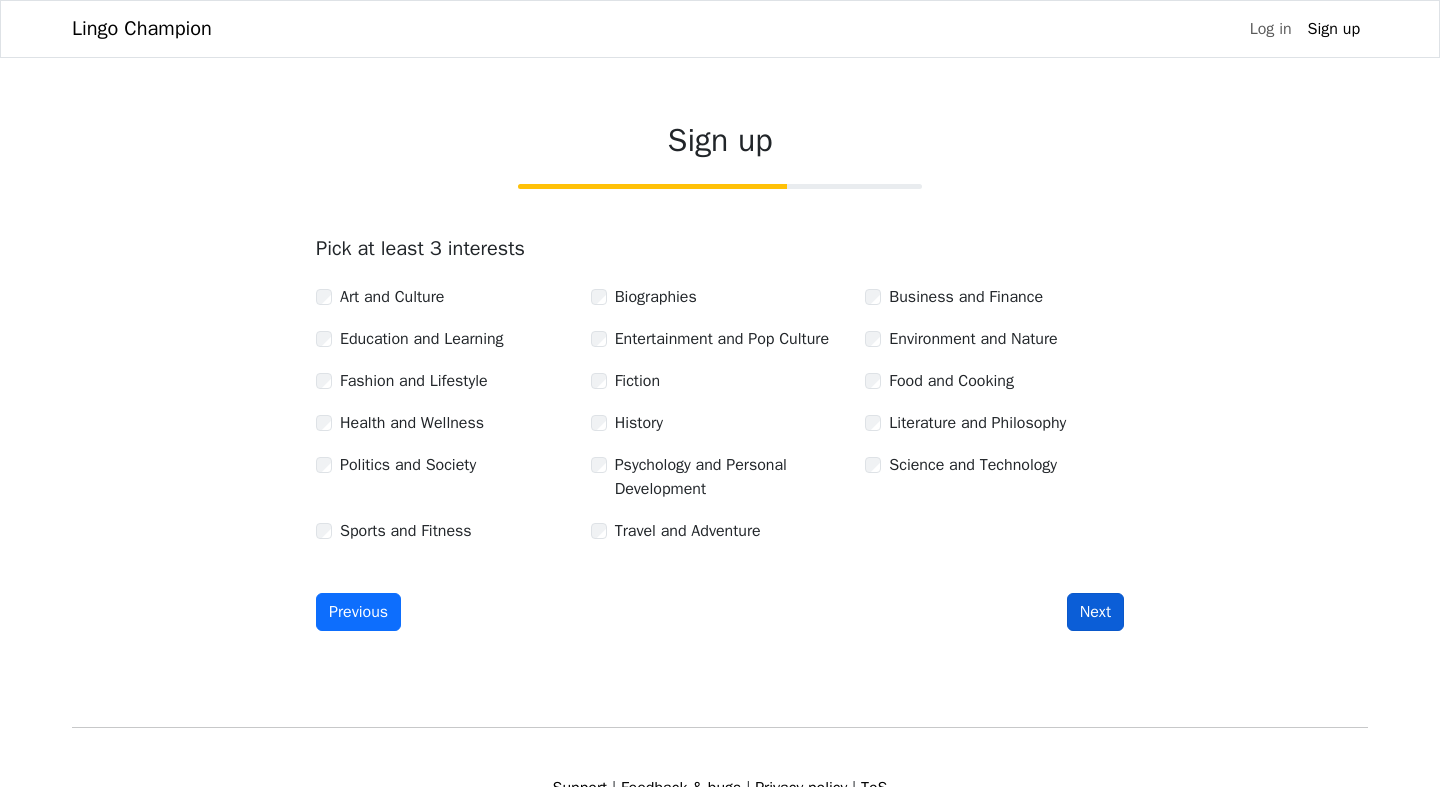 click on "Next" at bounding box center [1095, 612] 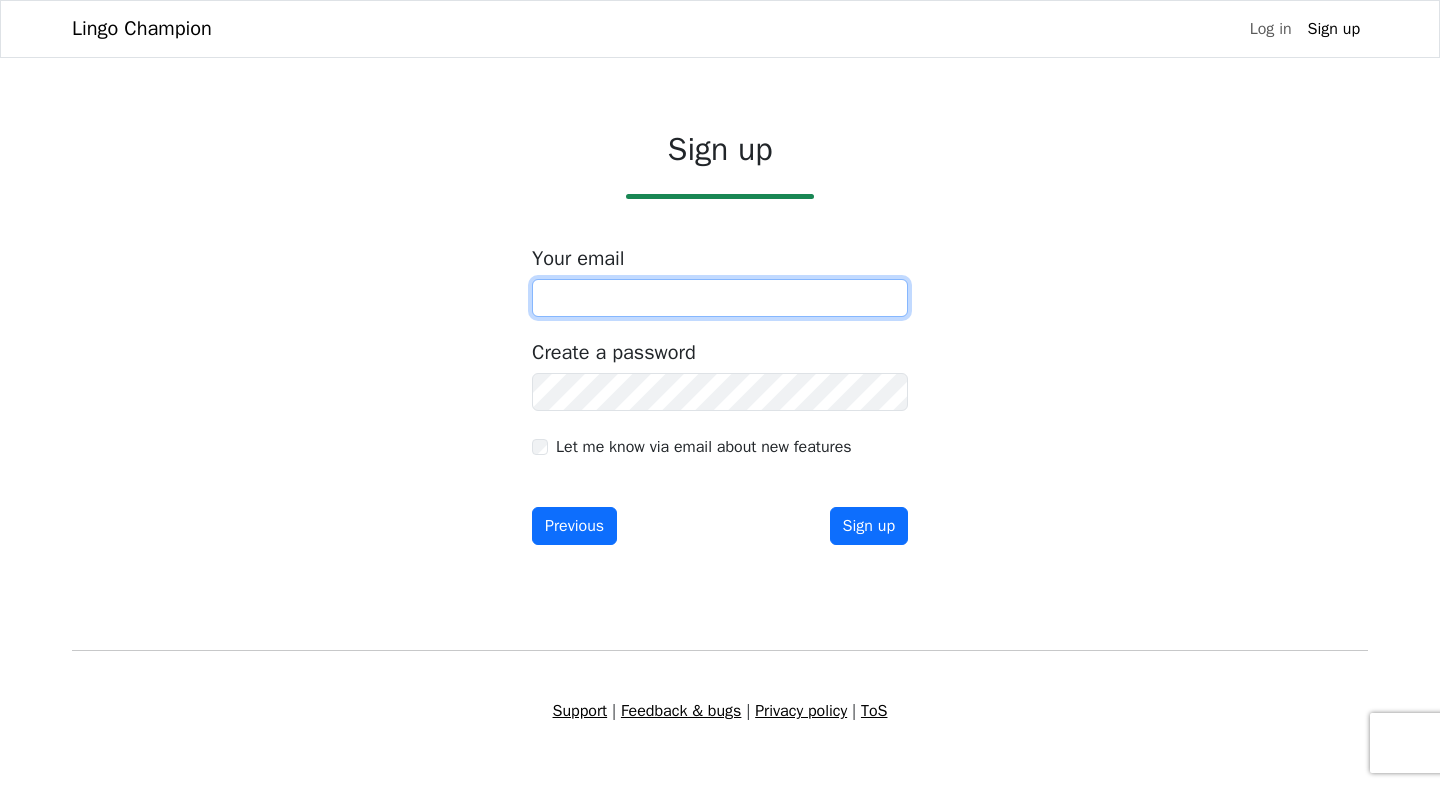click at bounding box center [720, 298] 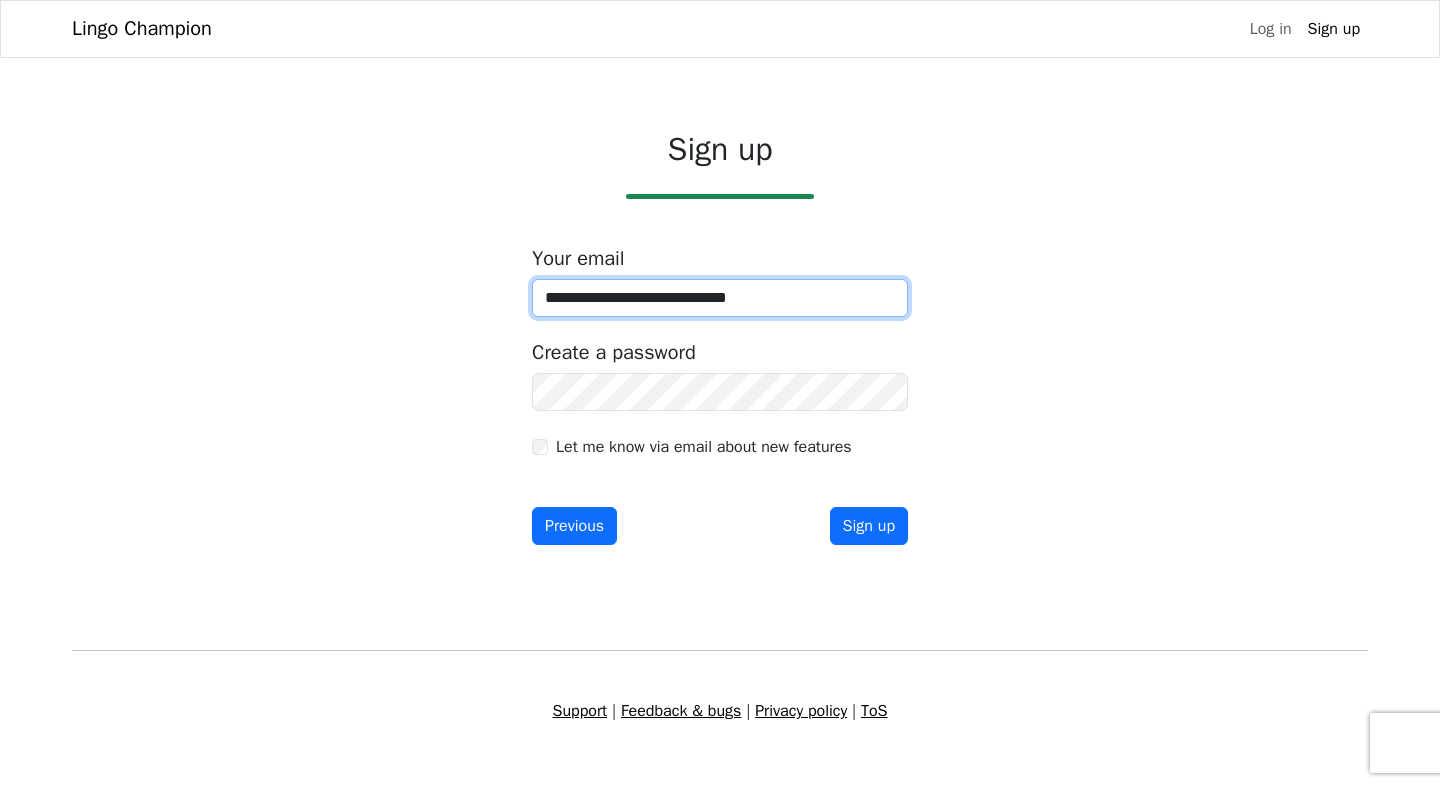 type on "**********" 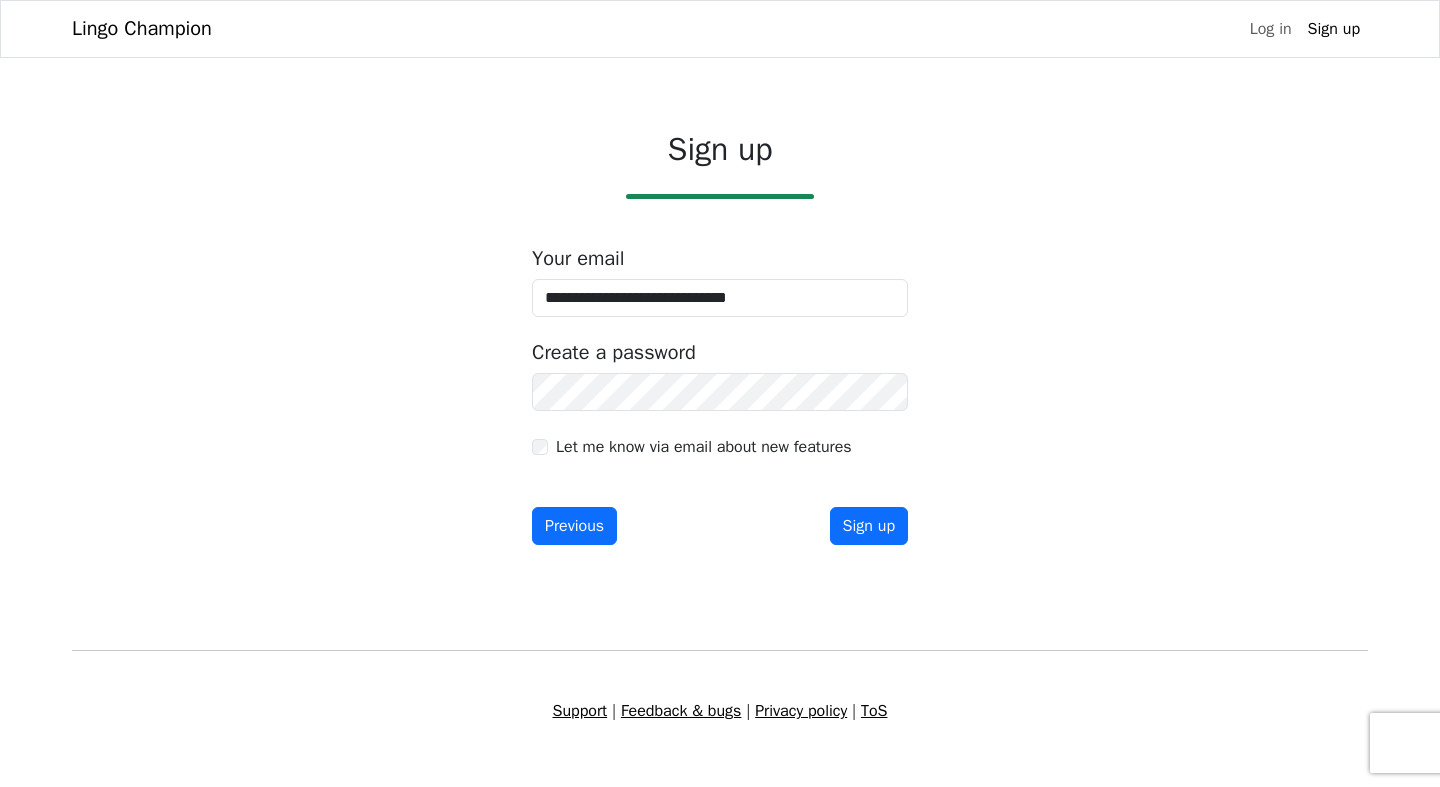 click on "Let me know via email about new features" at bounding box center (704, 447) 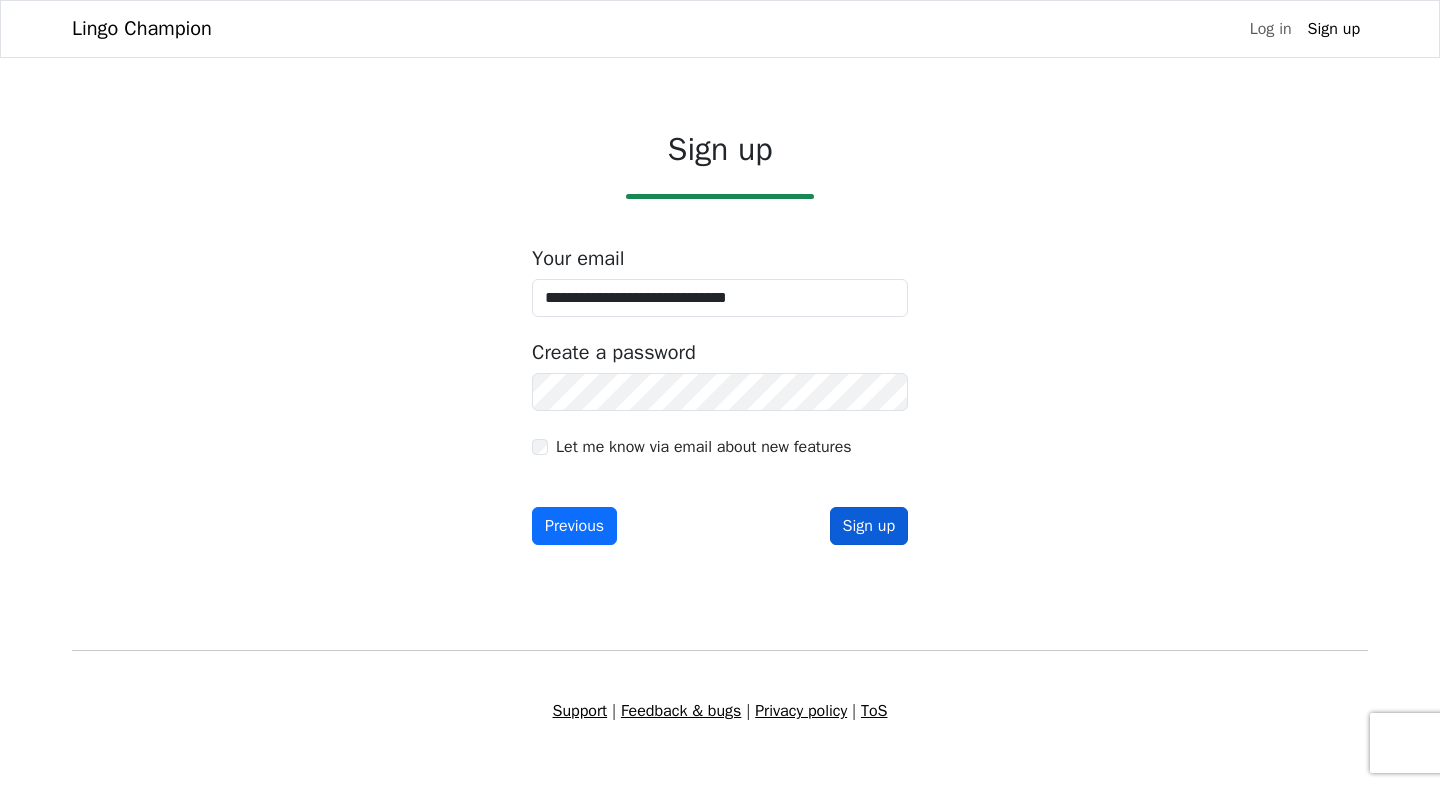 click on "Sign up" at bounding box center [869, 526] 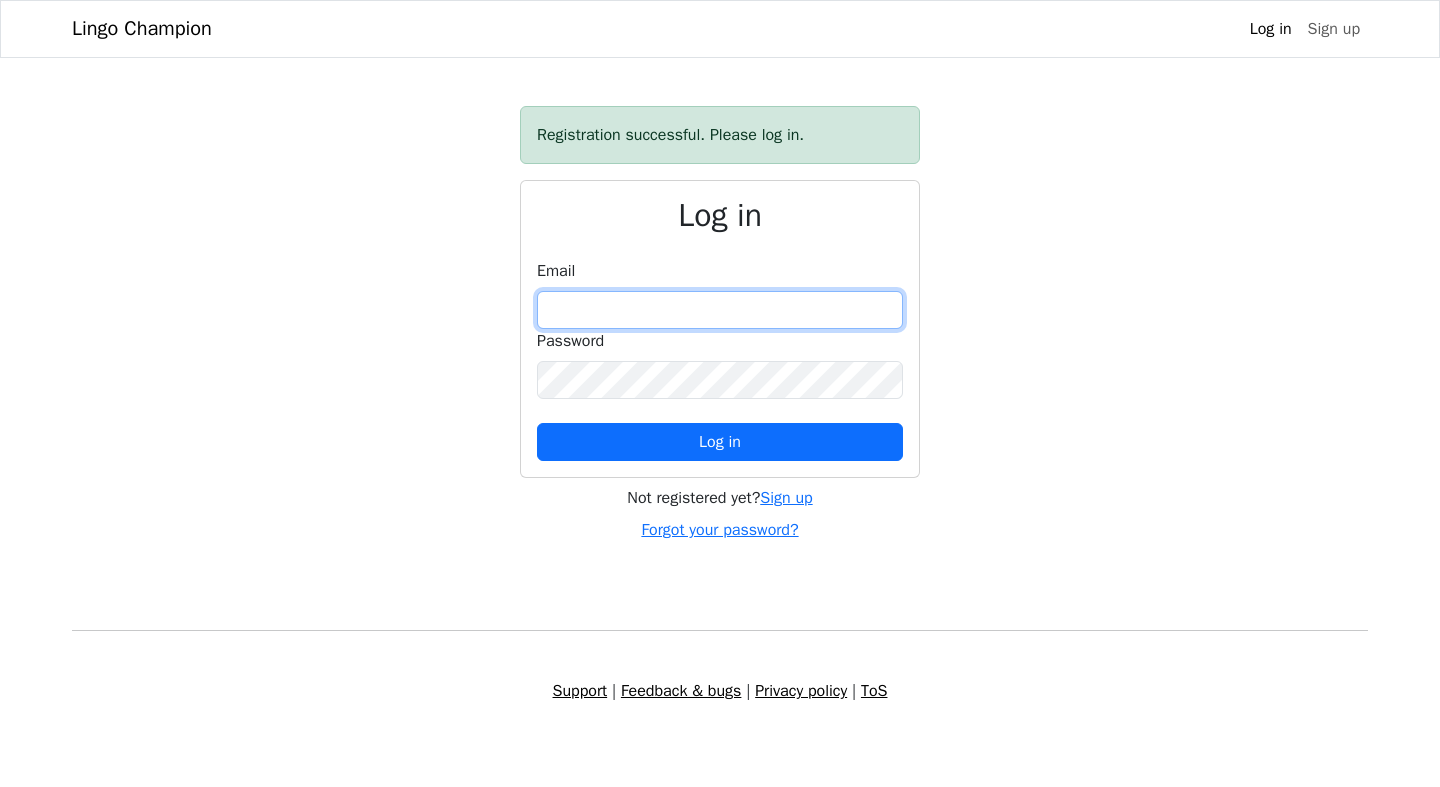 click at bounding box center (720, 310) 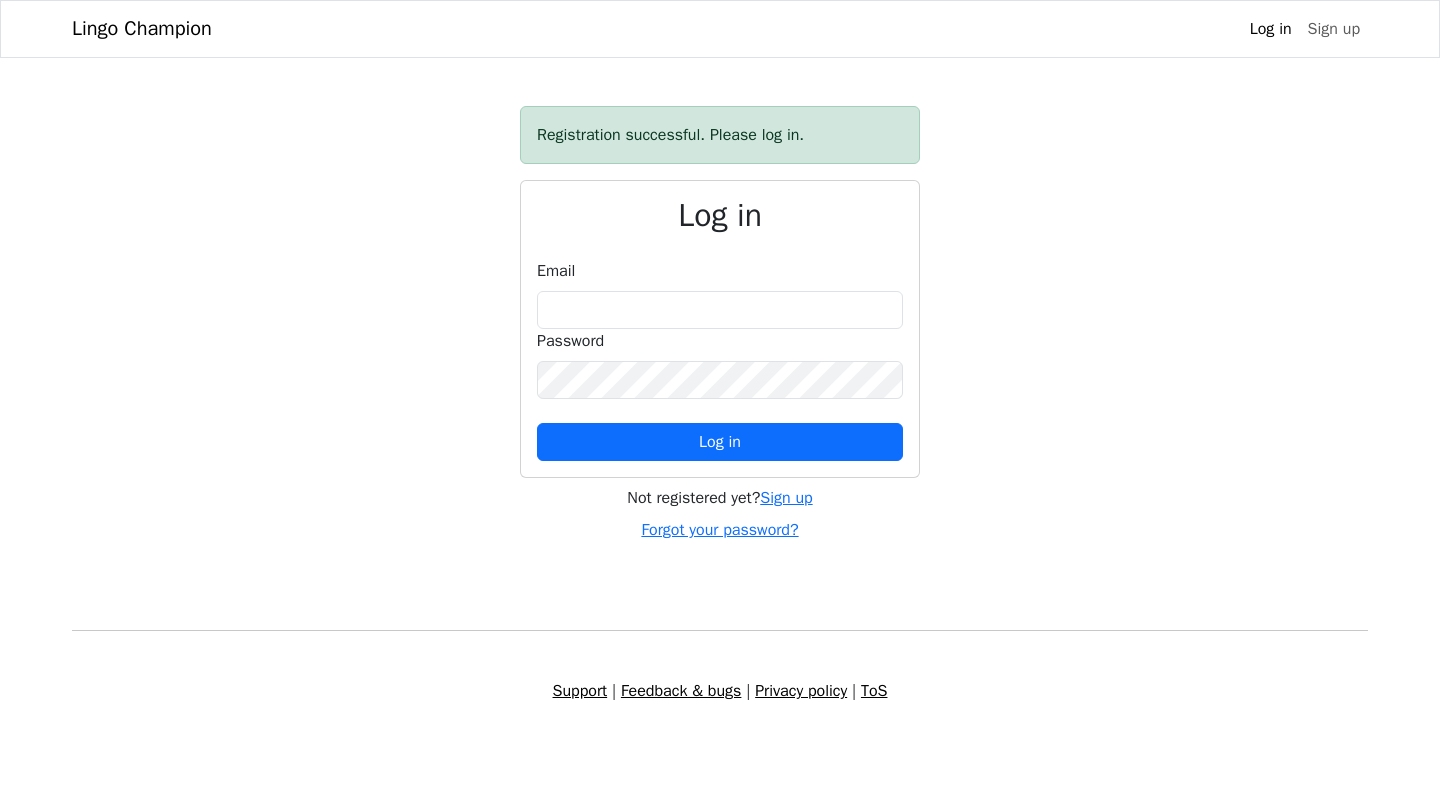 scroll, scrollTop: 0, scrollLeft: 0, axis: both 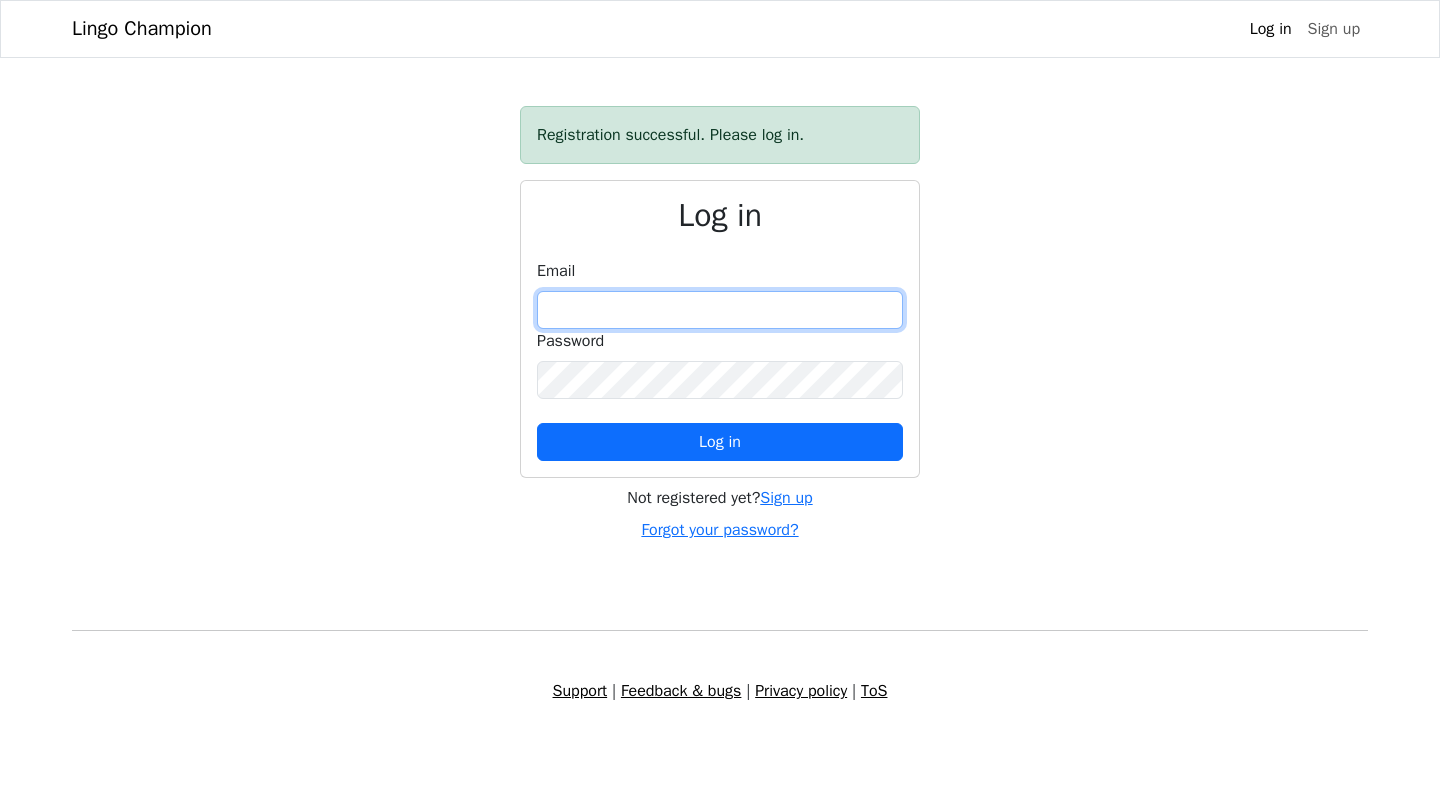 click at bounding box center [720, 310] 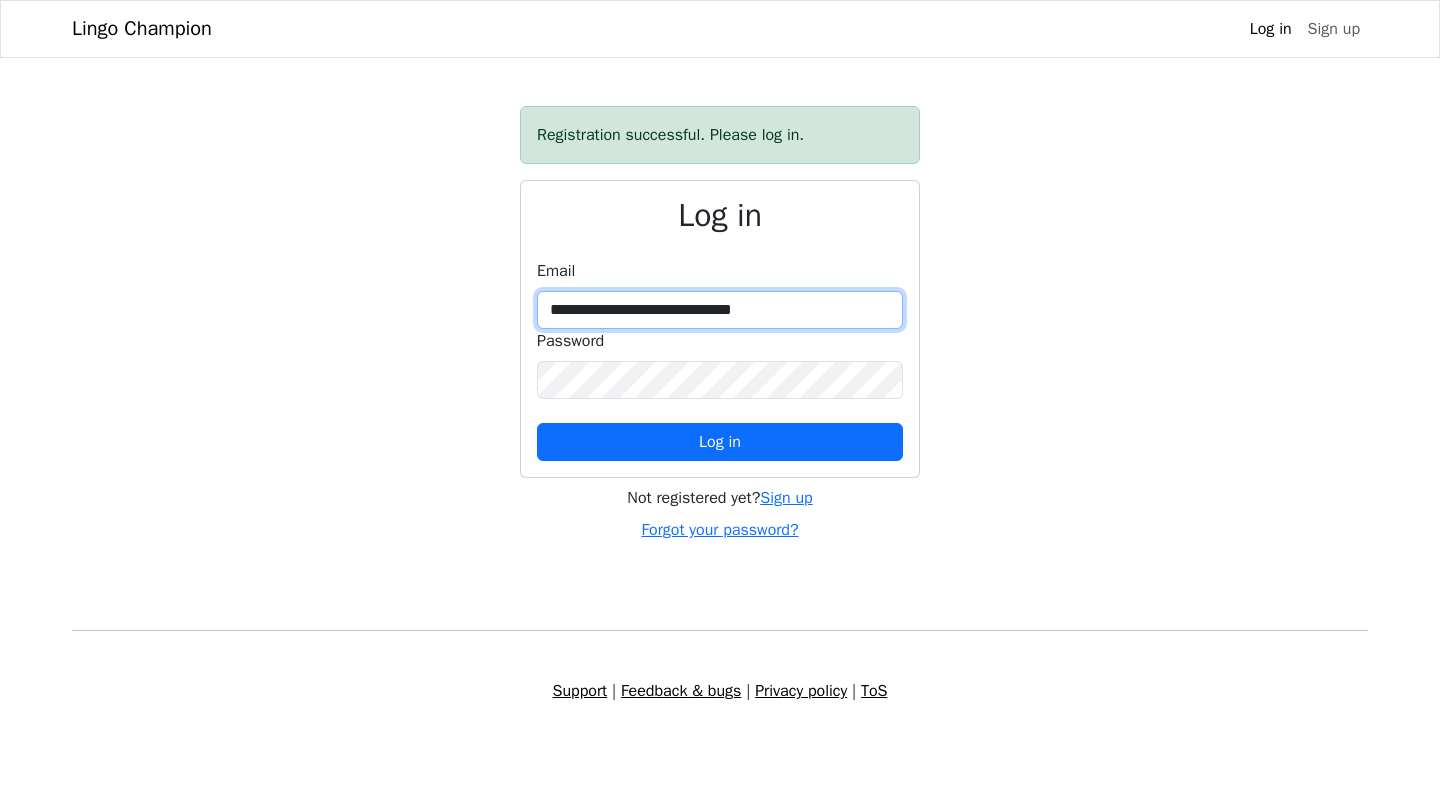 type on "**********" 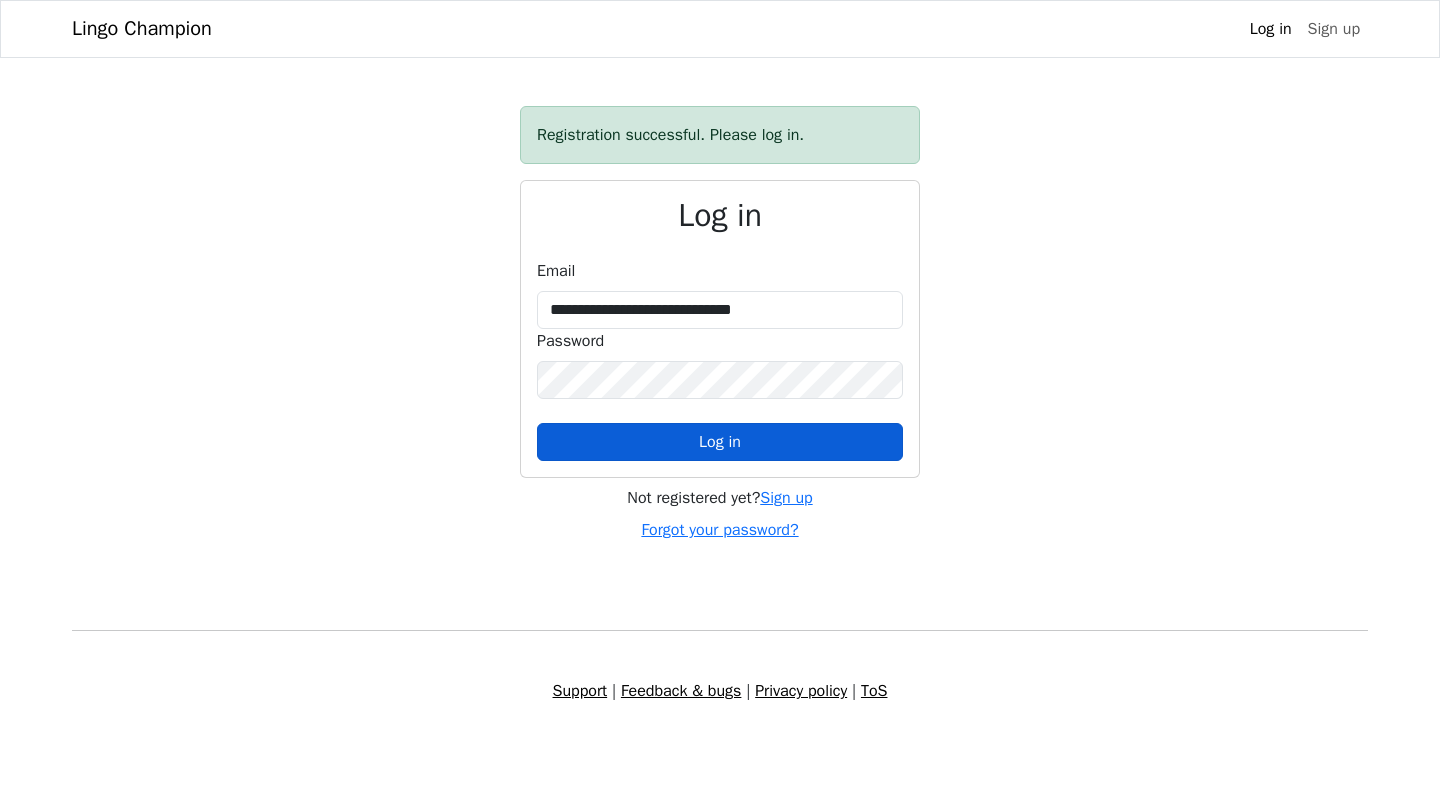click on "Log in" at bounding box center (720, 442) 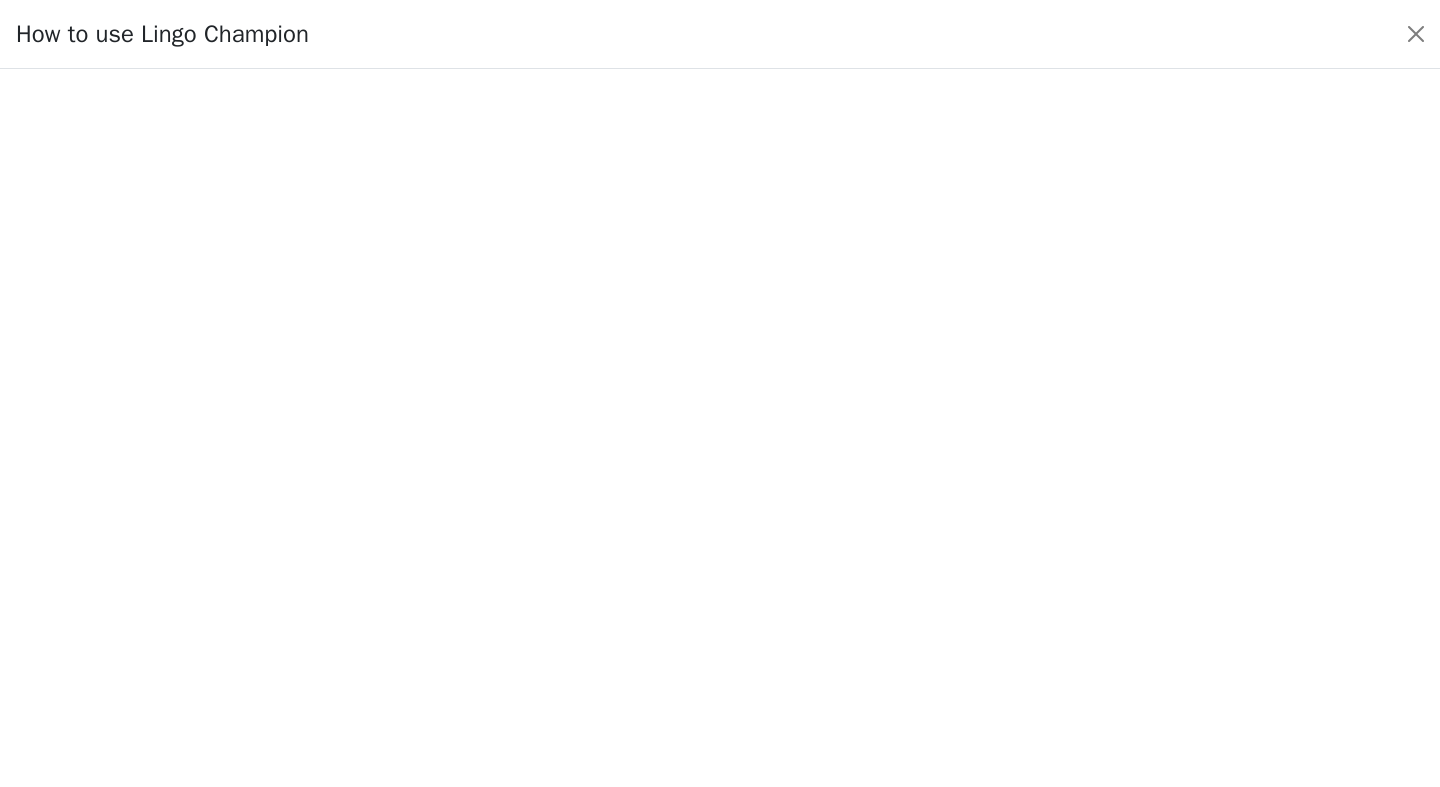 scroll, scrollTop: 106, scrollLeft: 0, axis: vertical 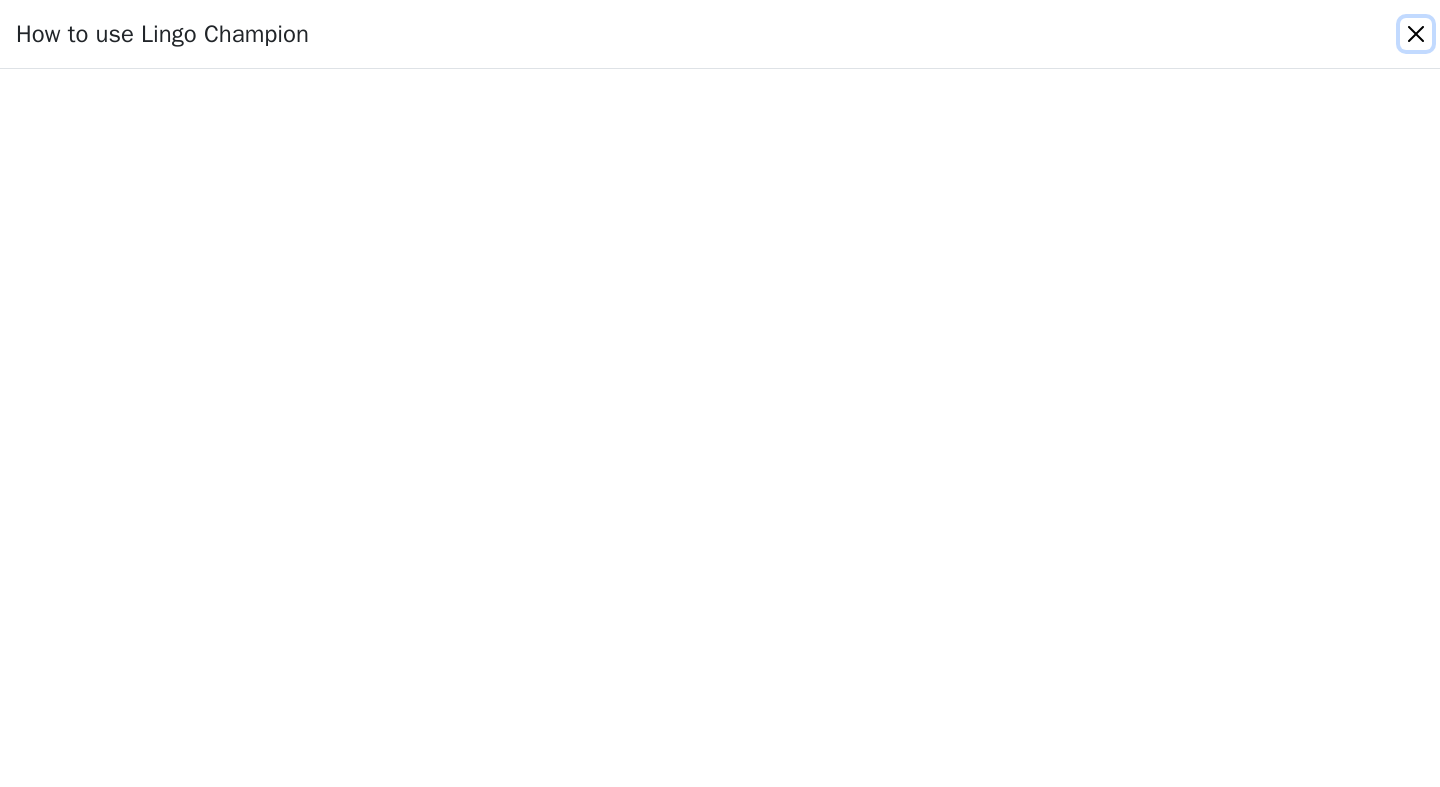 click at bounding box center [1416, 34] 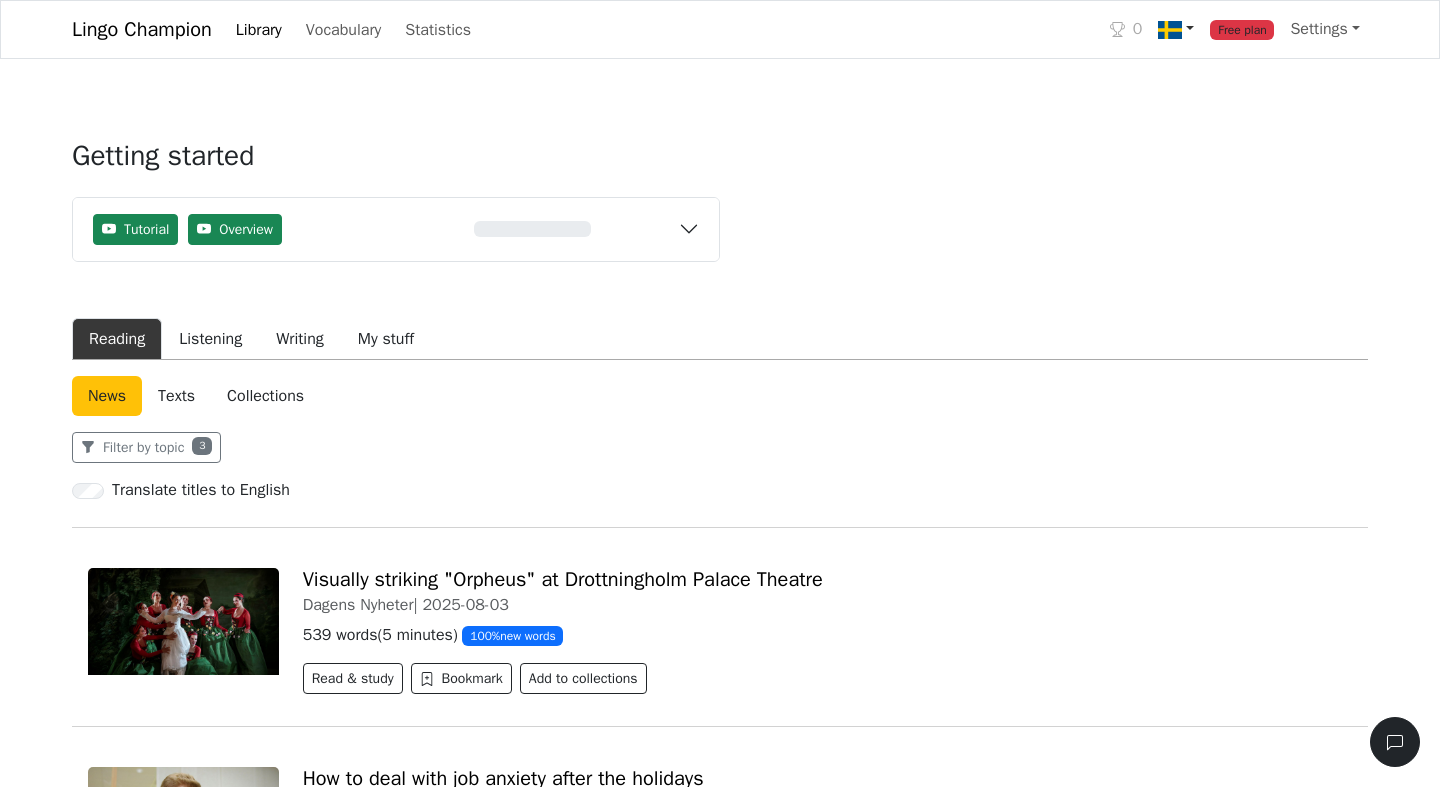 click at bounding box center [1176, 29] 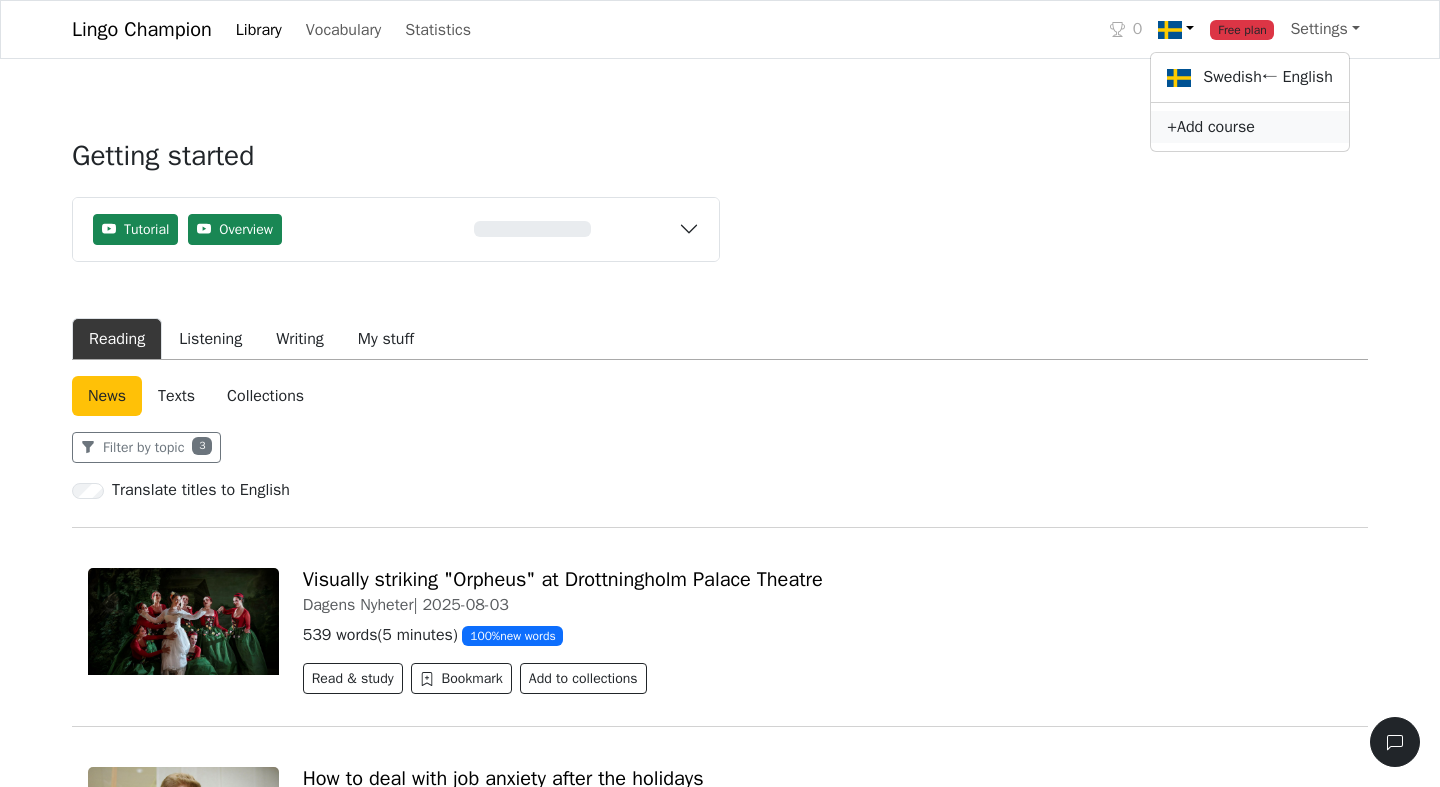 click on "+  Add course" at bounding box center (1249, 127) 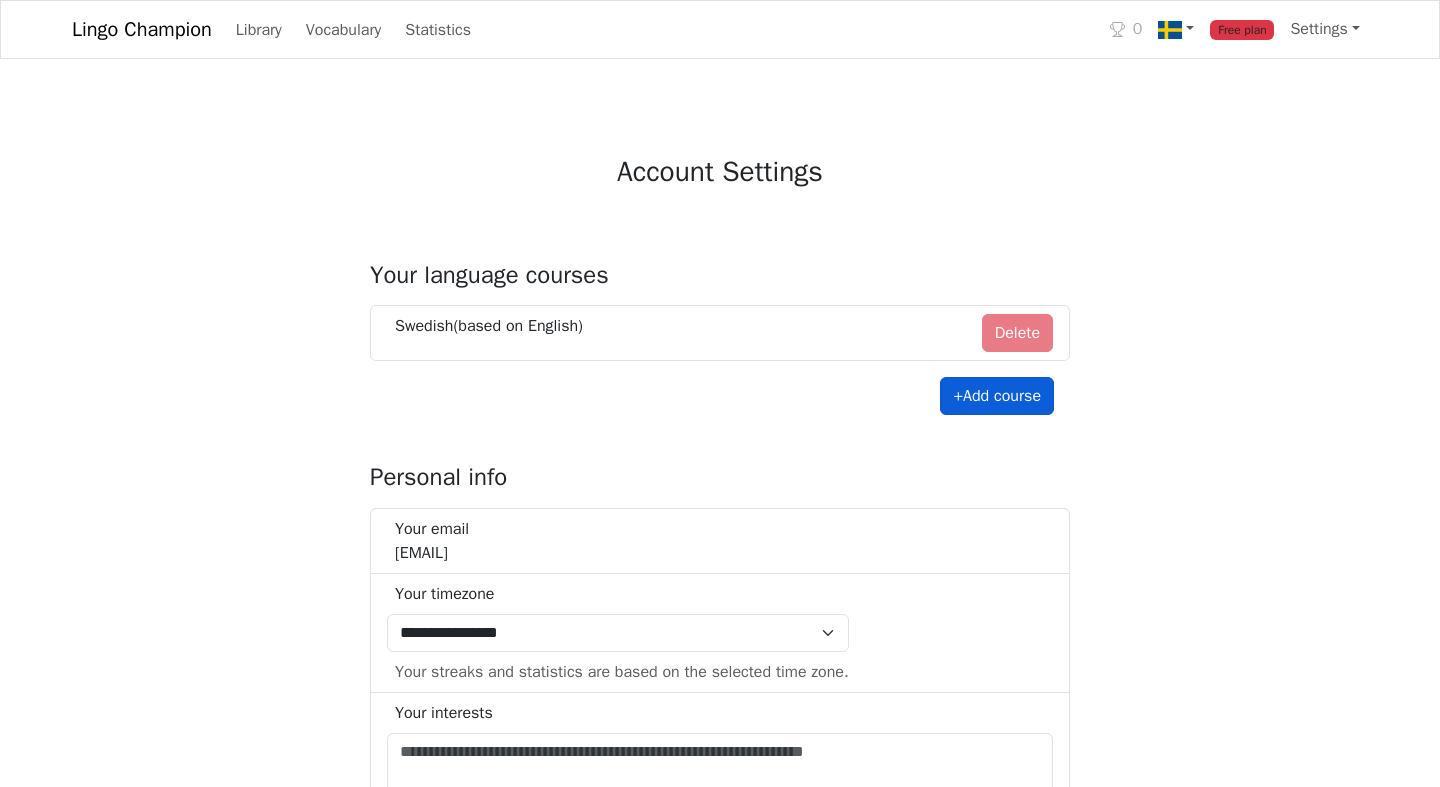 click on "+  Add course" at bounding box center (997, 396) 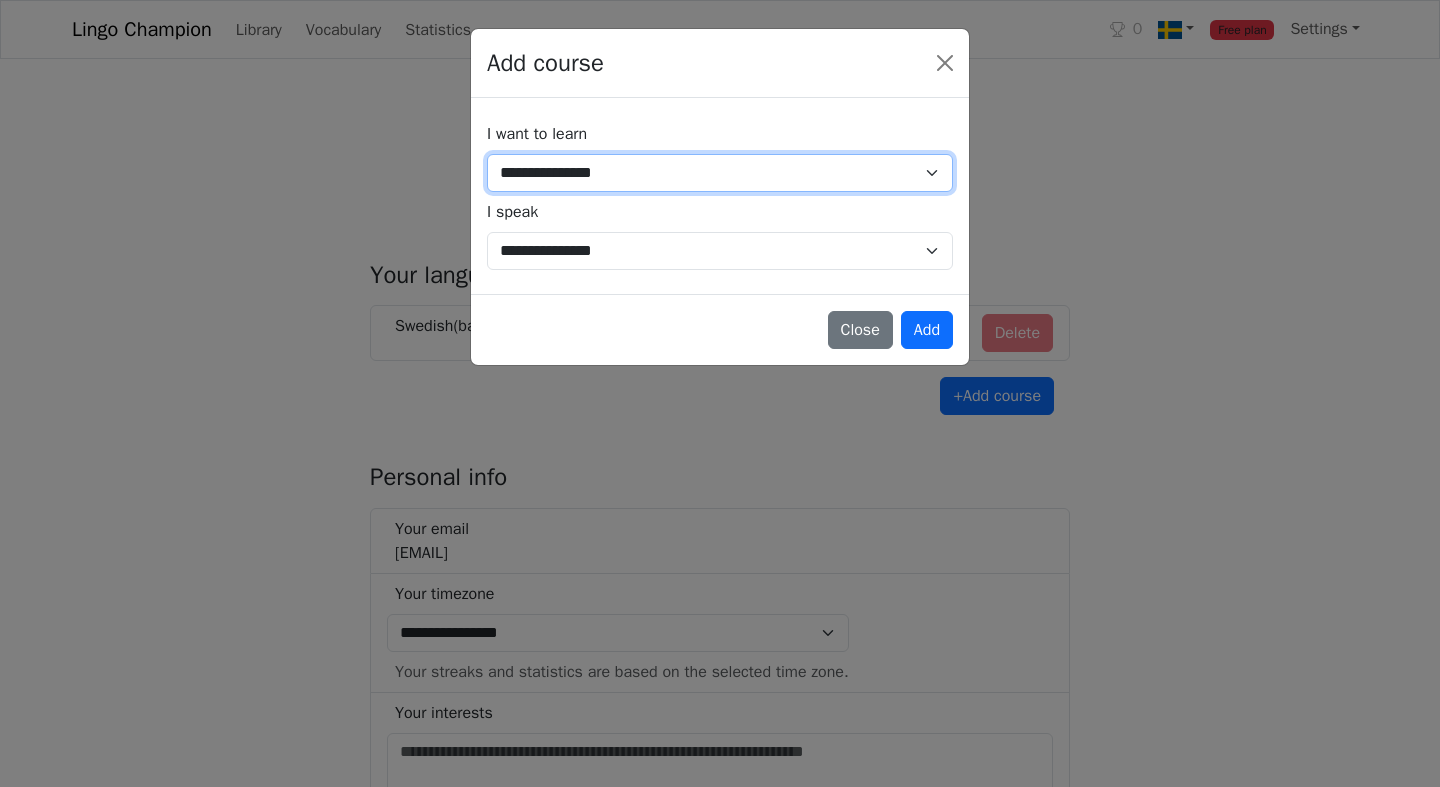 click on "**********" at bounding box center [720, 173] 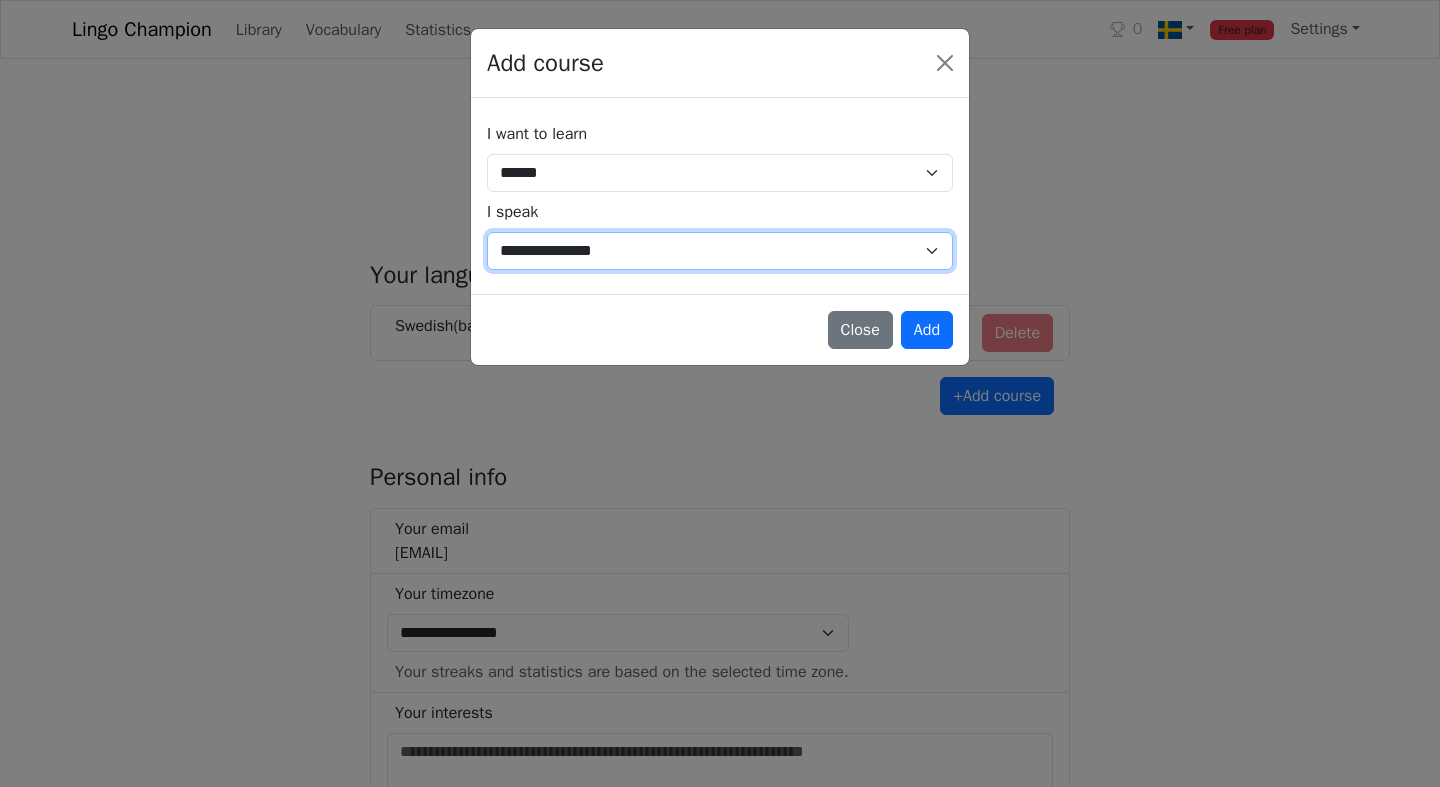 click on "**********" at bounding box center (720, 251) 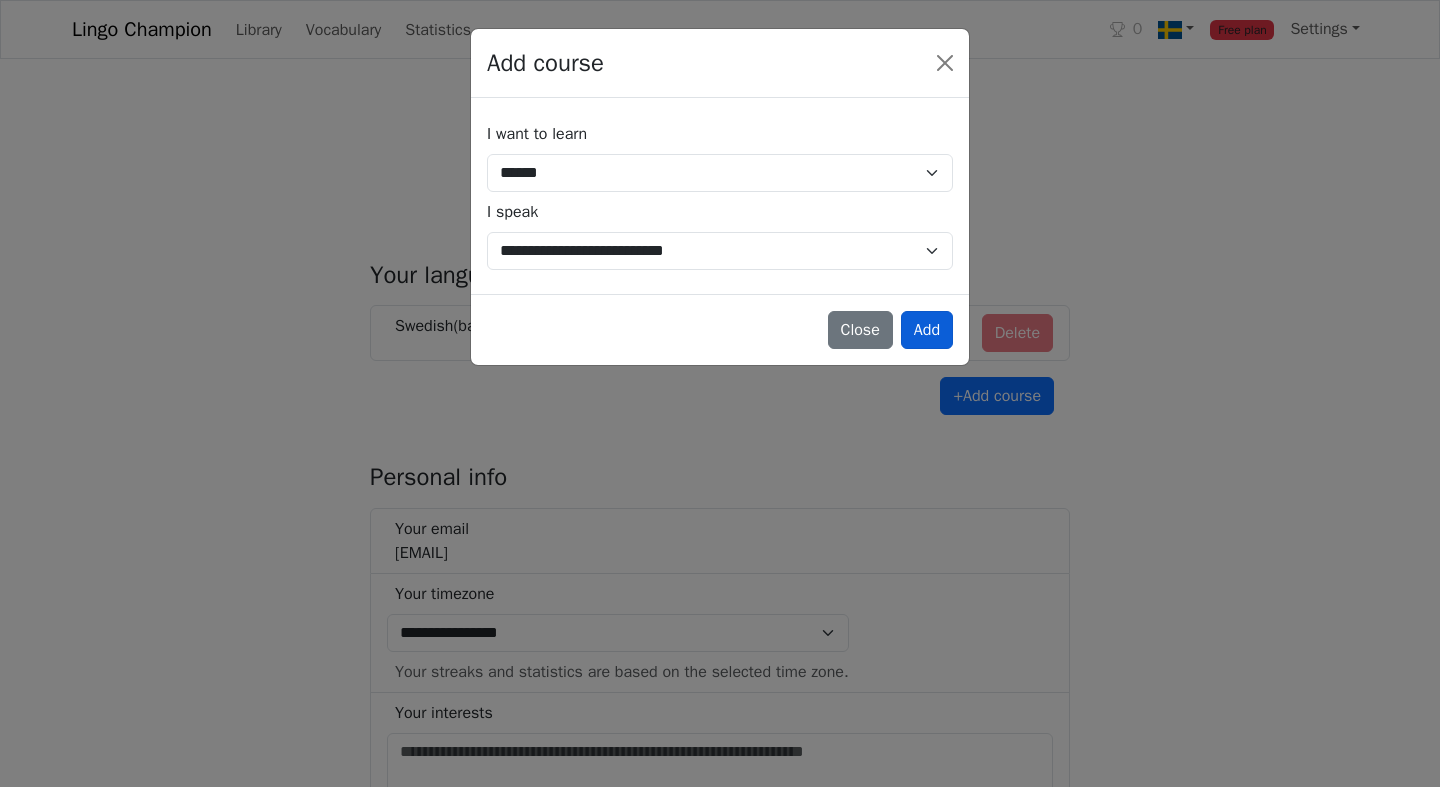 click on "Add" at bounding box center (927, 330) 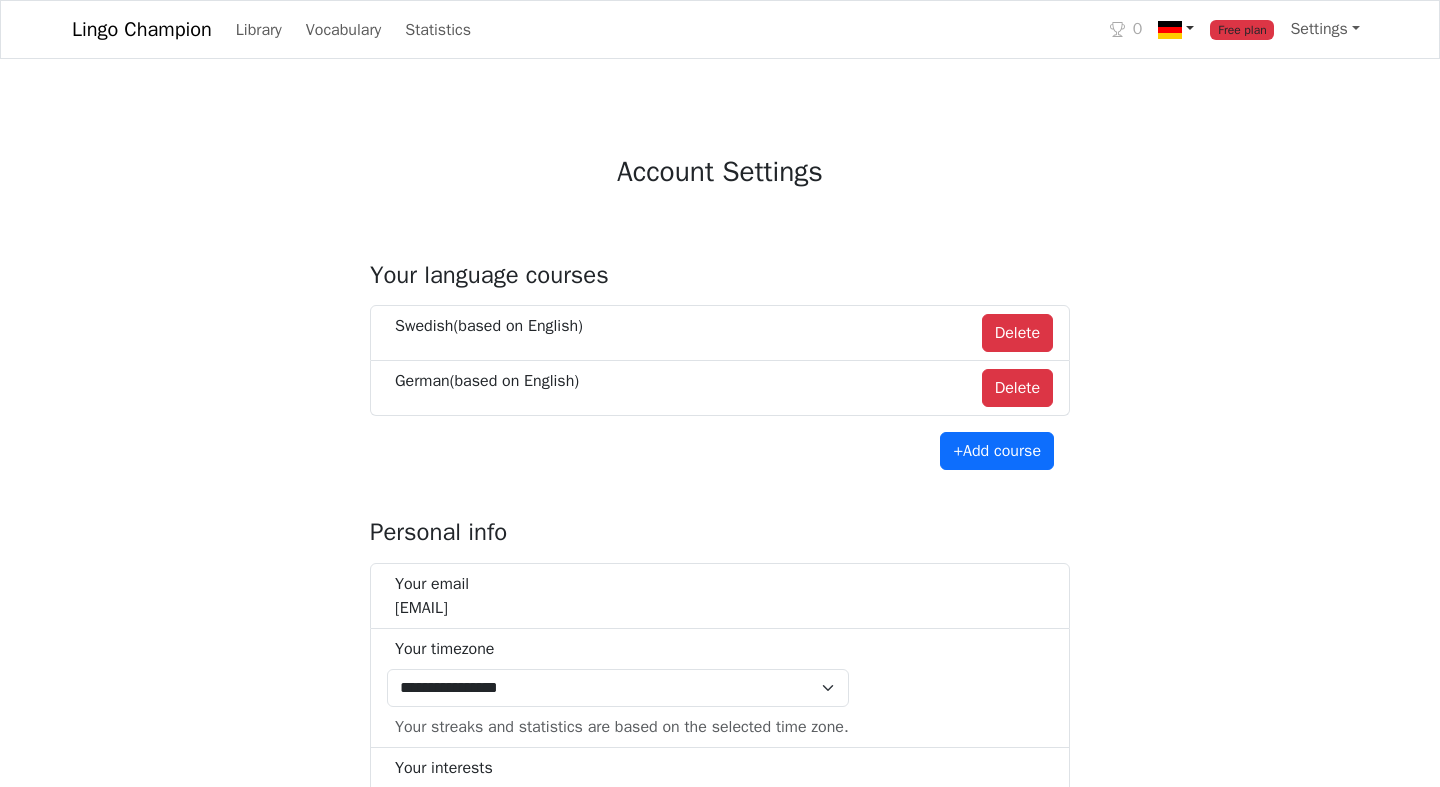 click at bounding box center (1176, 29) 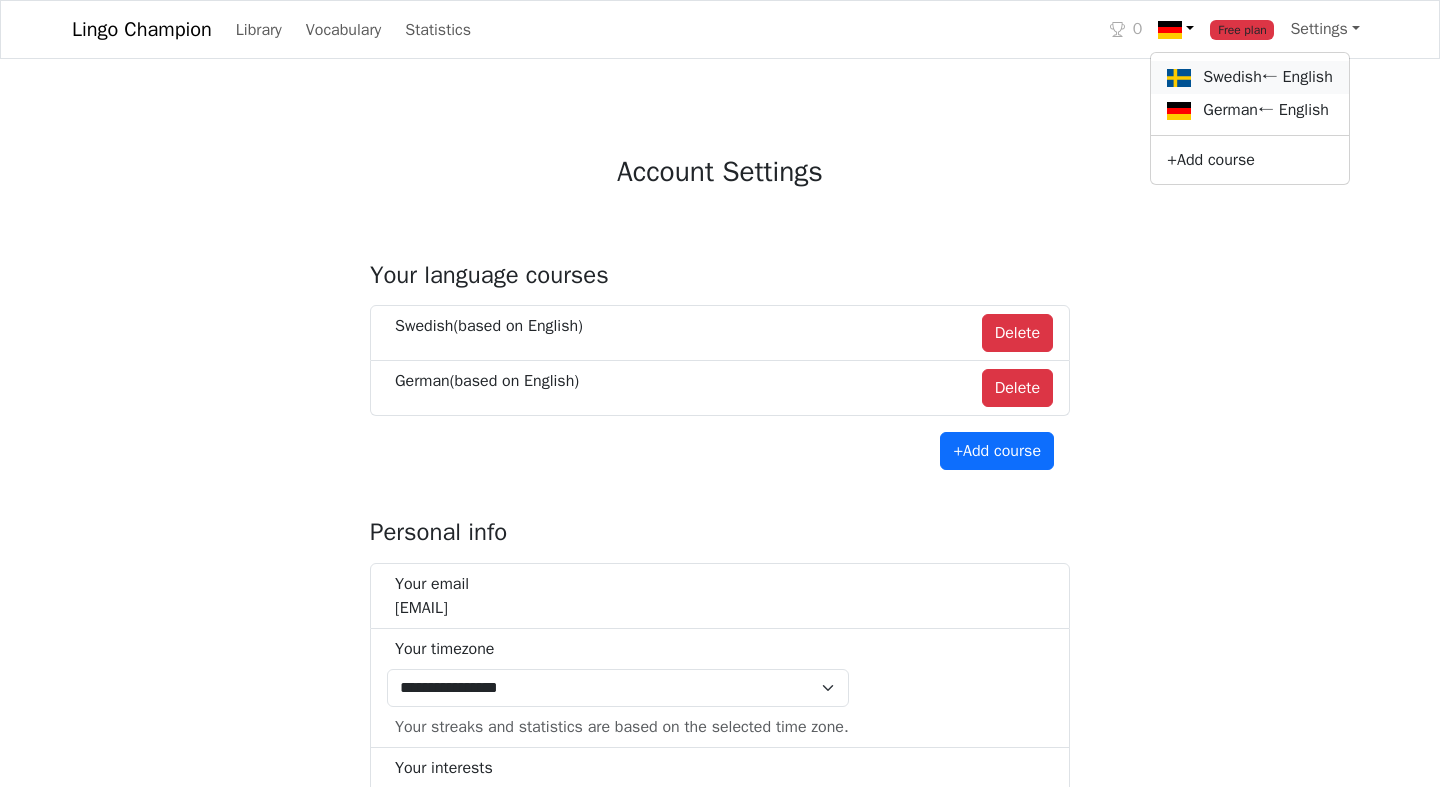 click at bounding box center (1179, 78) 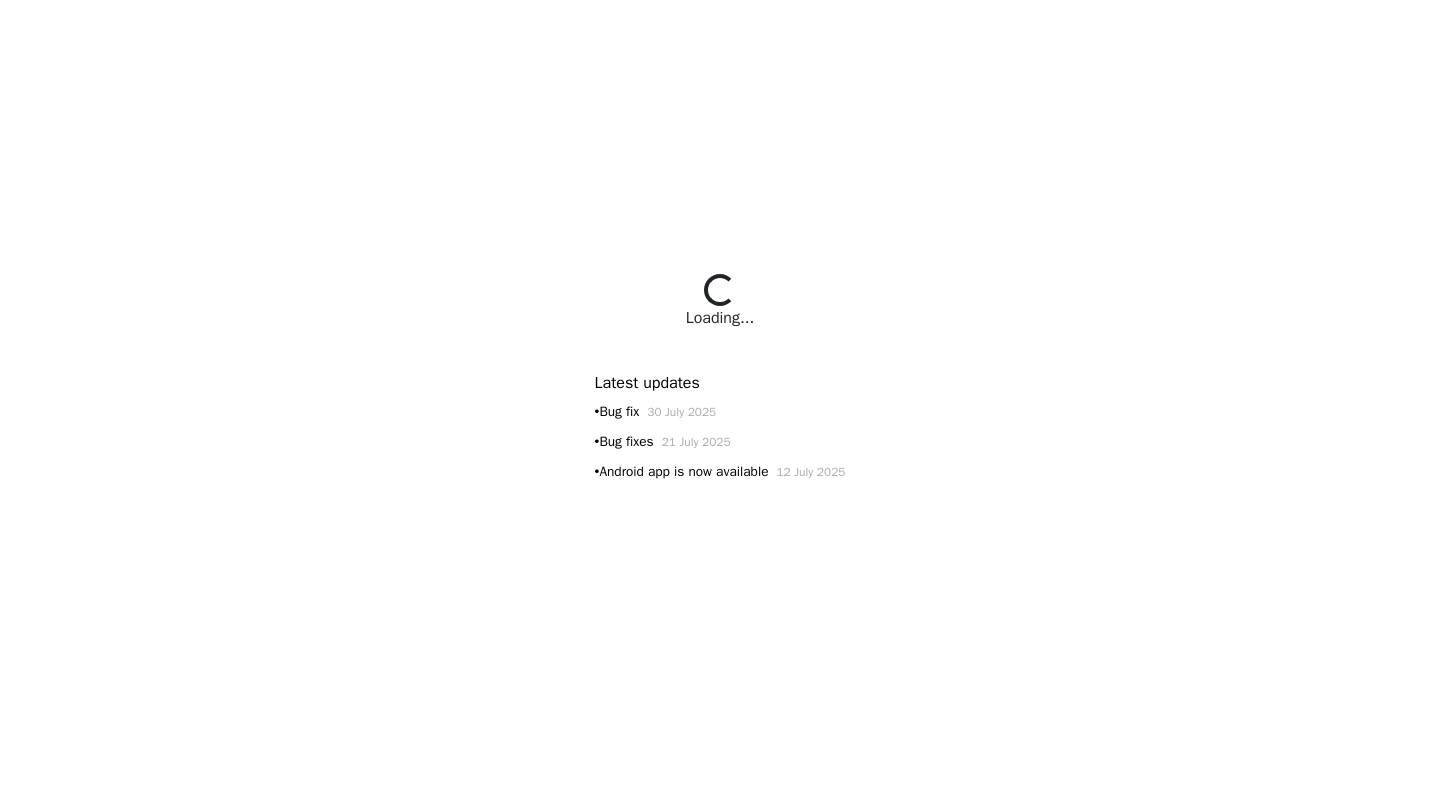scroll, scrollTop: 0, scrollLeft: 0, axis: both 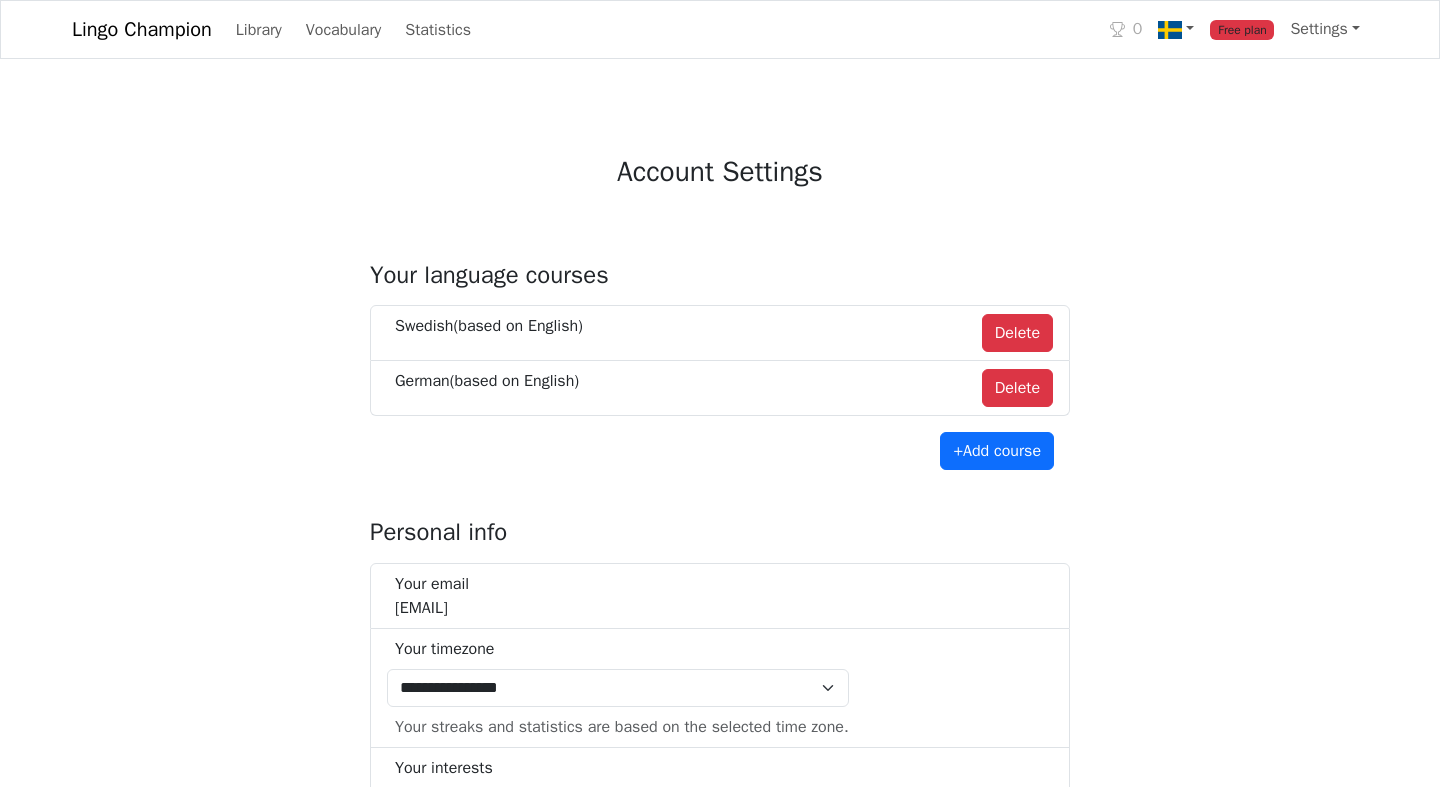 click on "**********" at bounding box center (720, 1067) 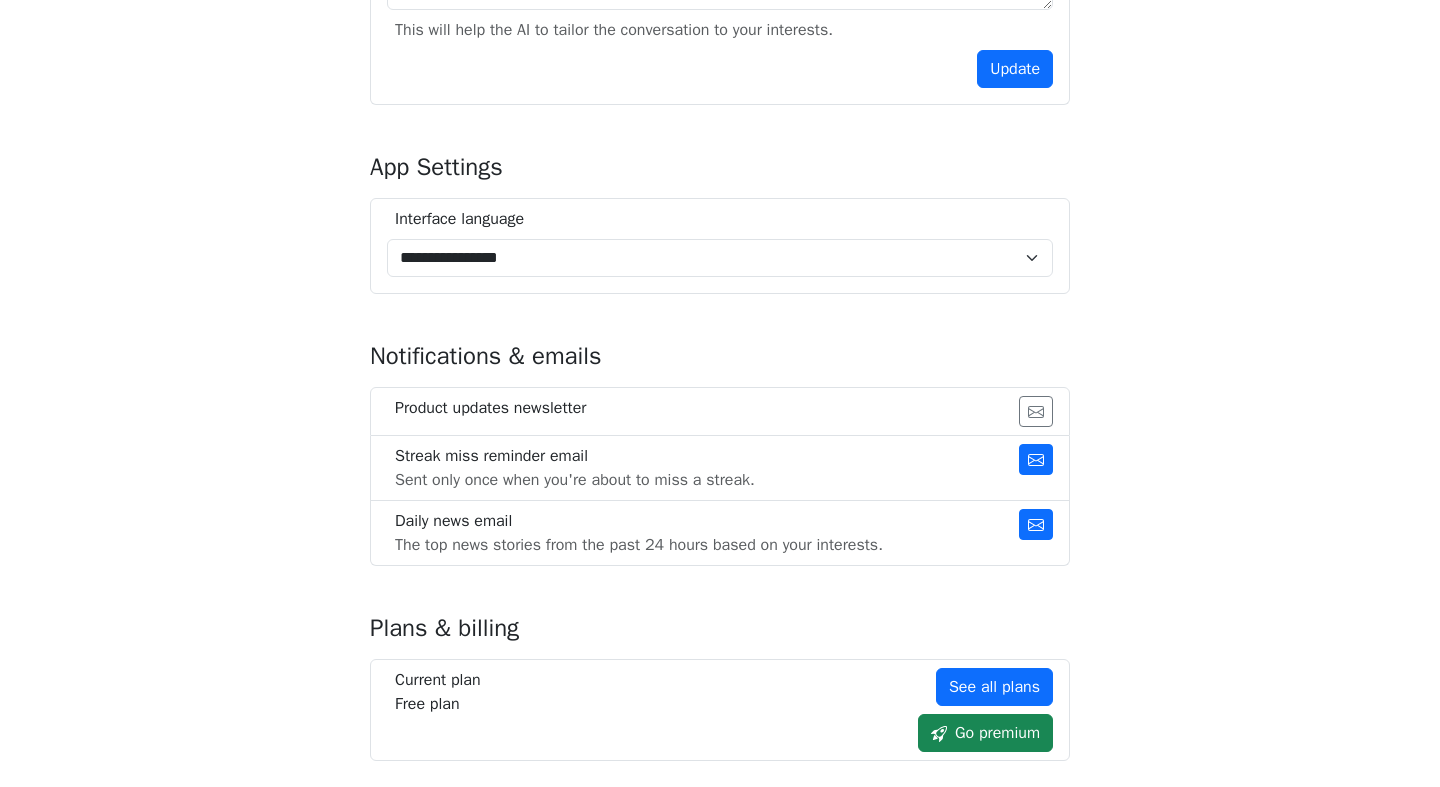 scroll, scrollTop: 1009, scrollLeft: 0, axis: vertical 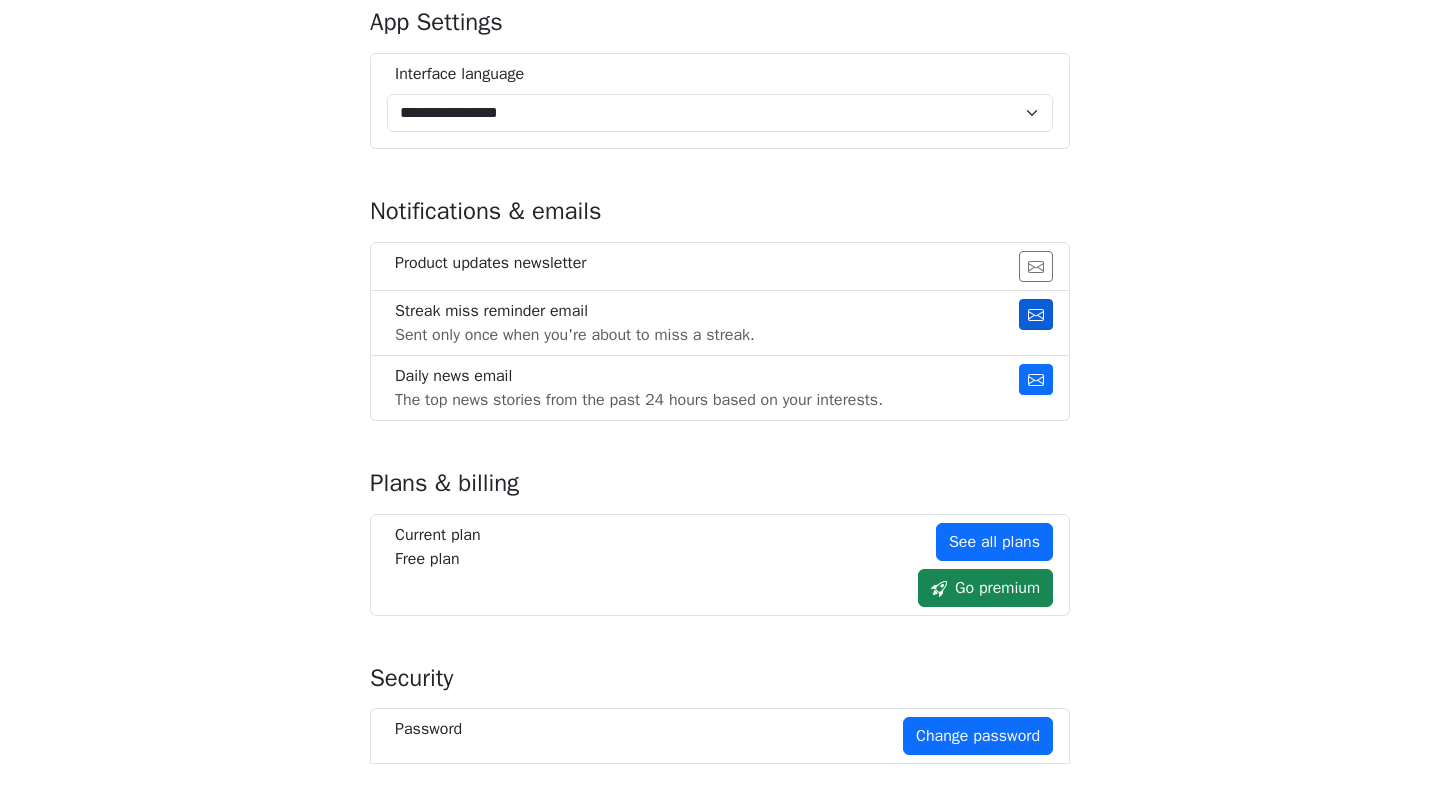 click 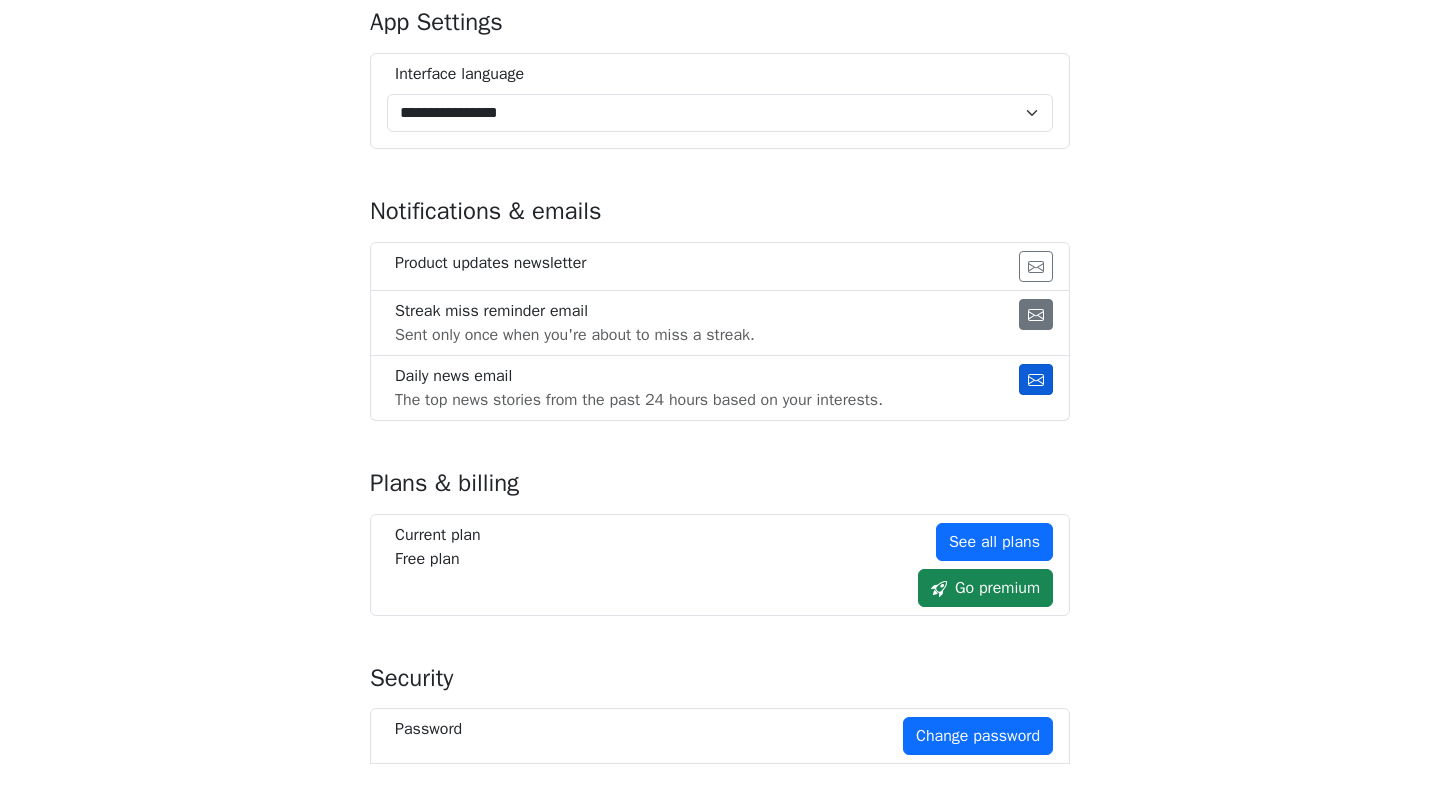 click at bounding box center [1036, 379] 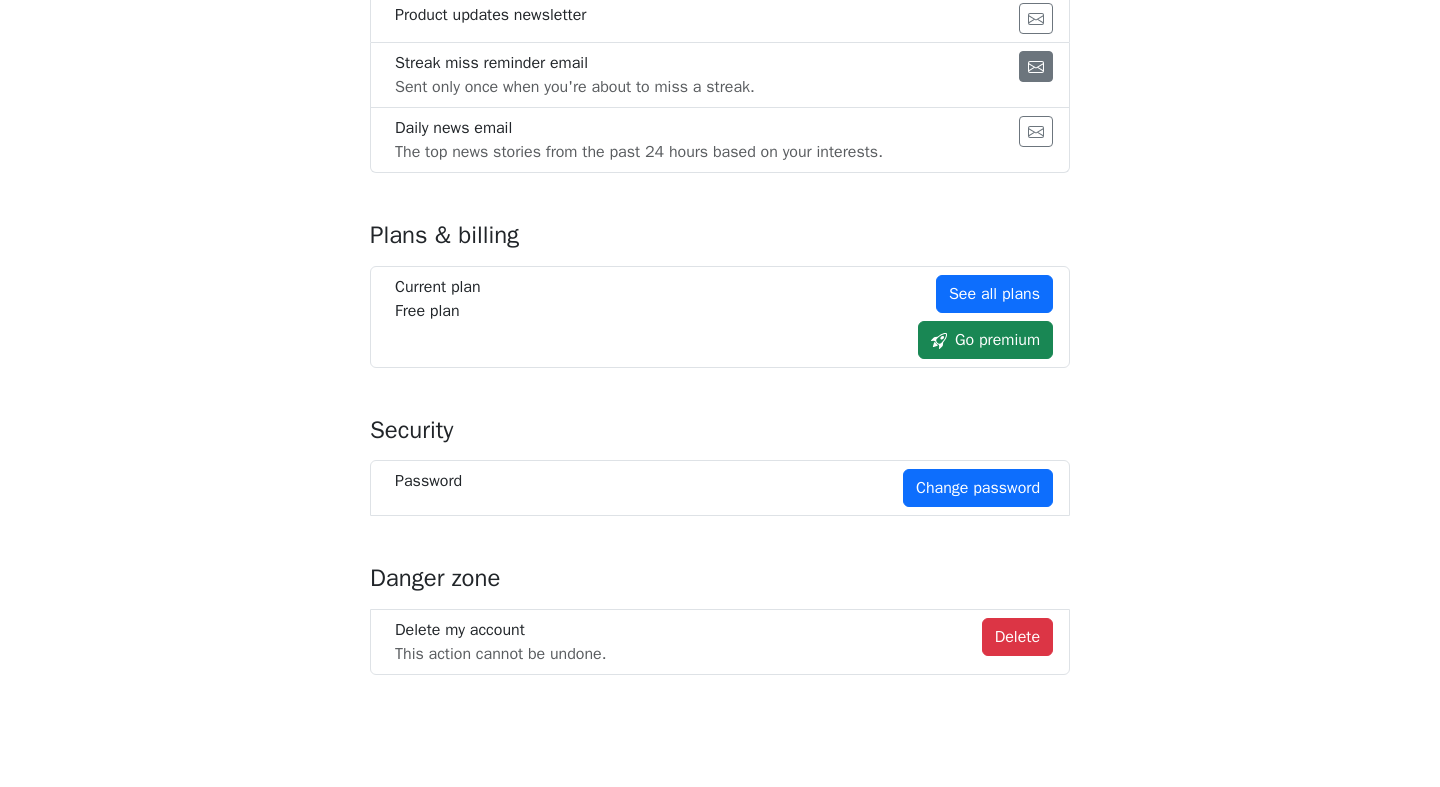scroll, scrollTop: 0, scrollLeft: 0, axis: both 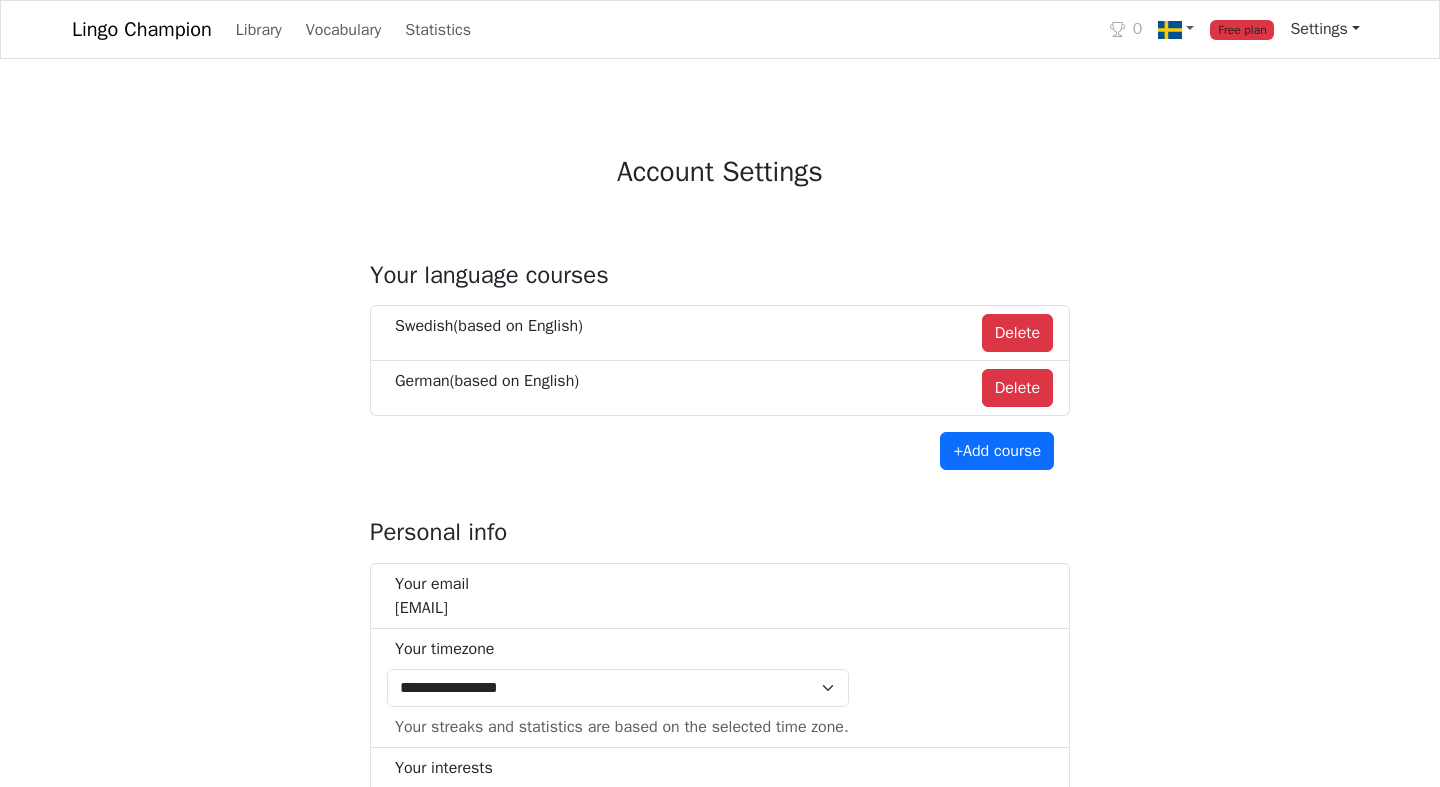 click on "Settings" at bounding box center (1325, 29) 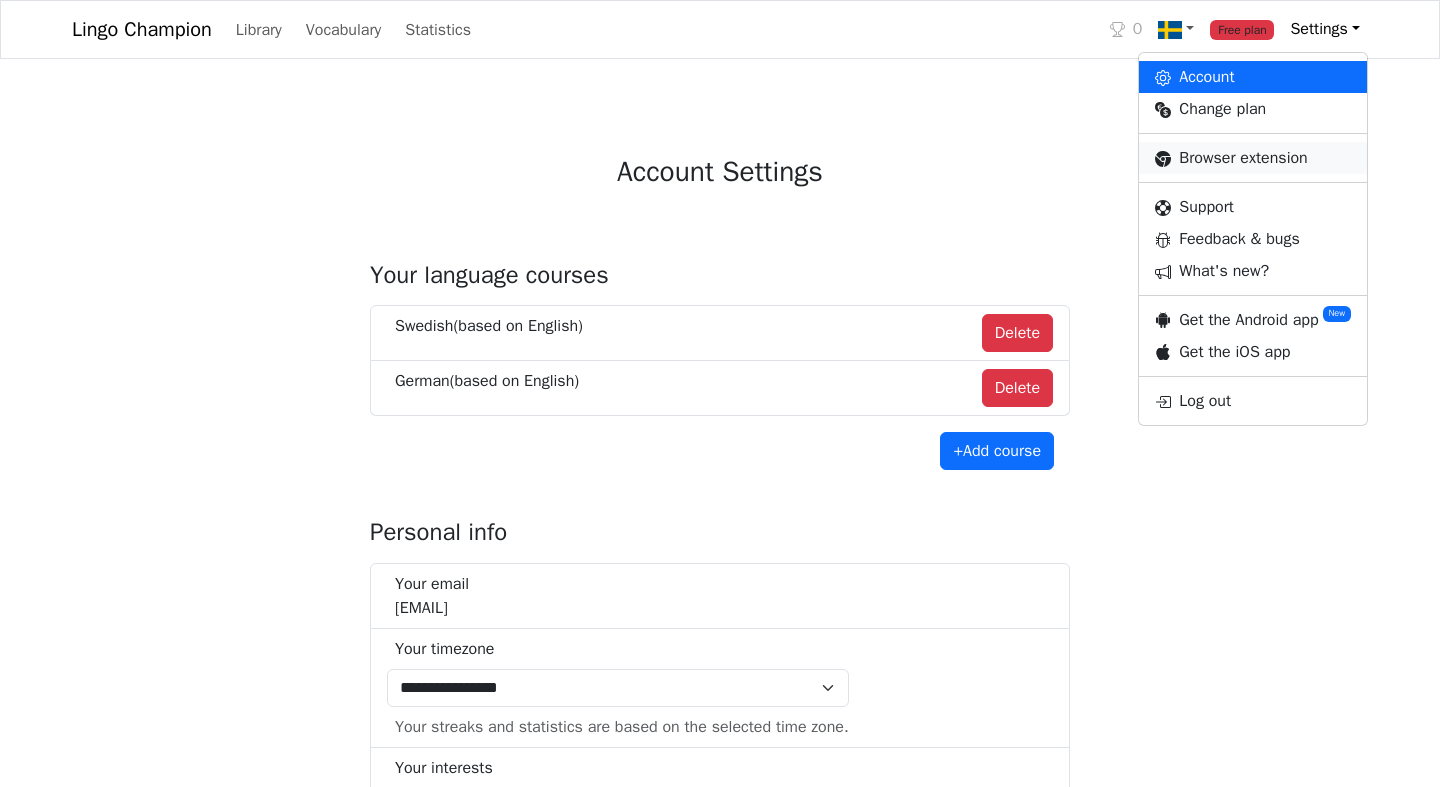click on "Browser extension" at bounding box center (1253, 158) 